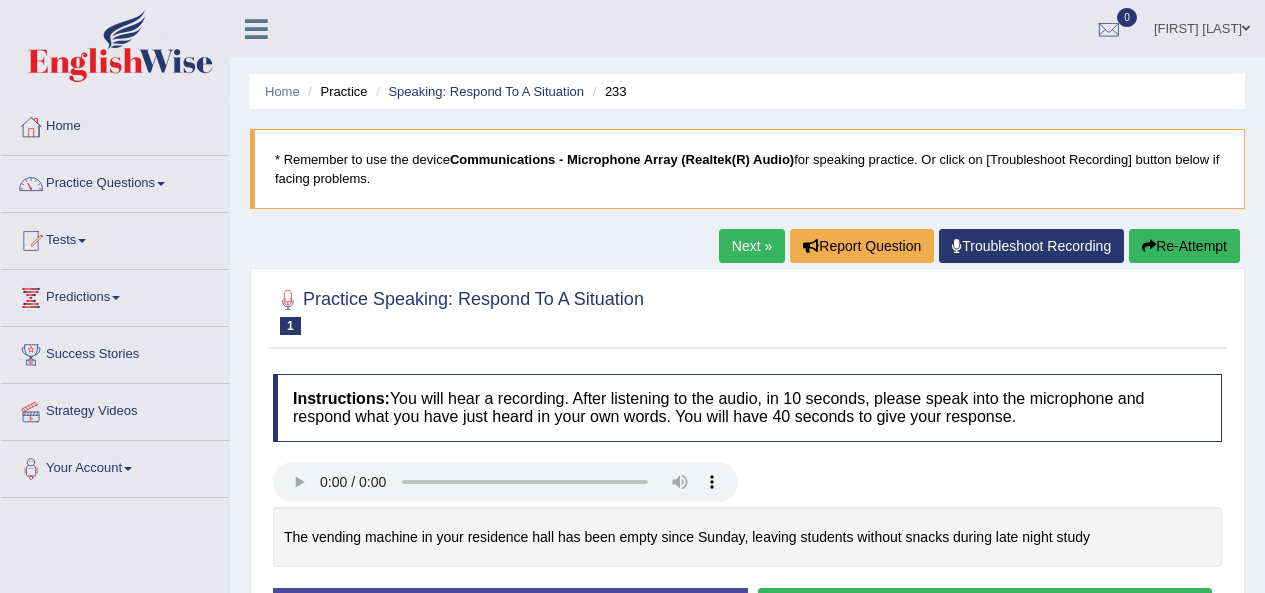 scroll, scrollTop: 135, scrollLeft: 0, axis: vertical 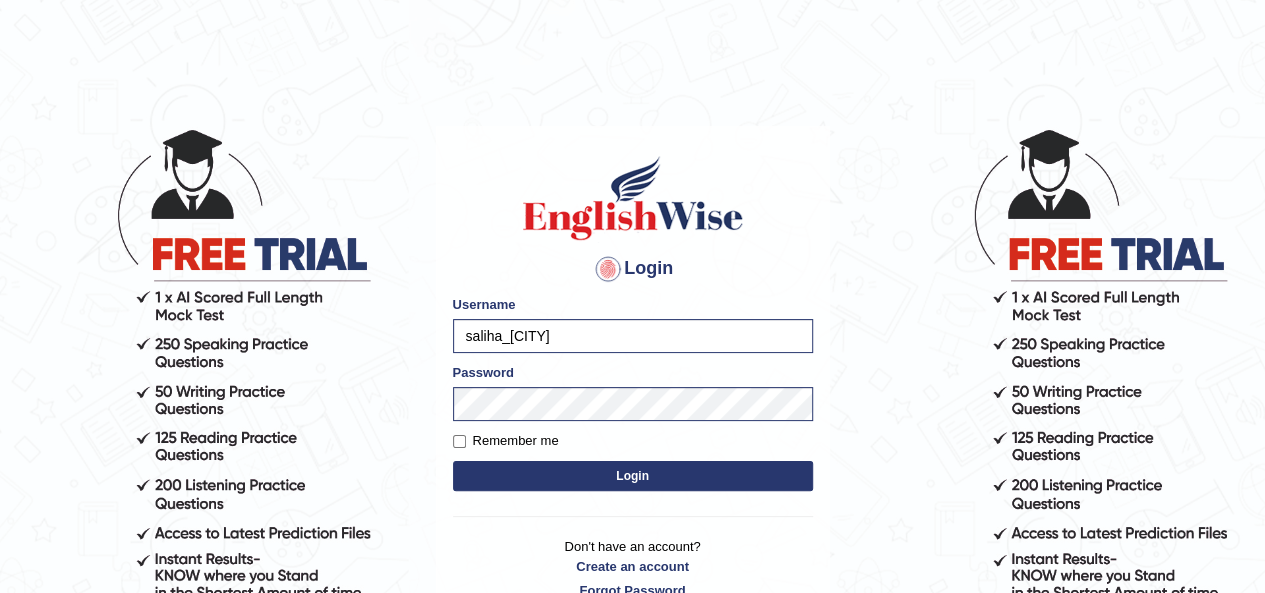 drag, startPoint x: 0, startPoint y: 0, endPoint x: 564, endPoint y: 475, distance: 737.3744 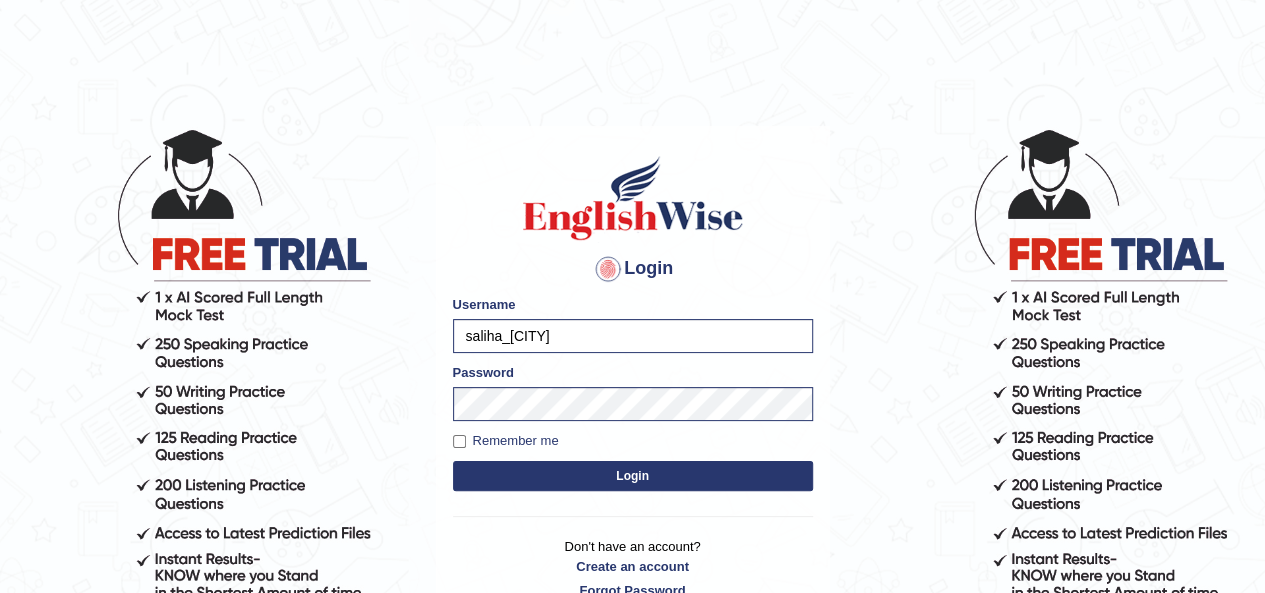 click on "Login" at bounding box center [633, 476] 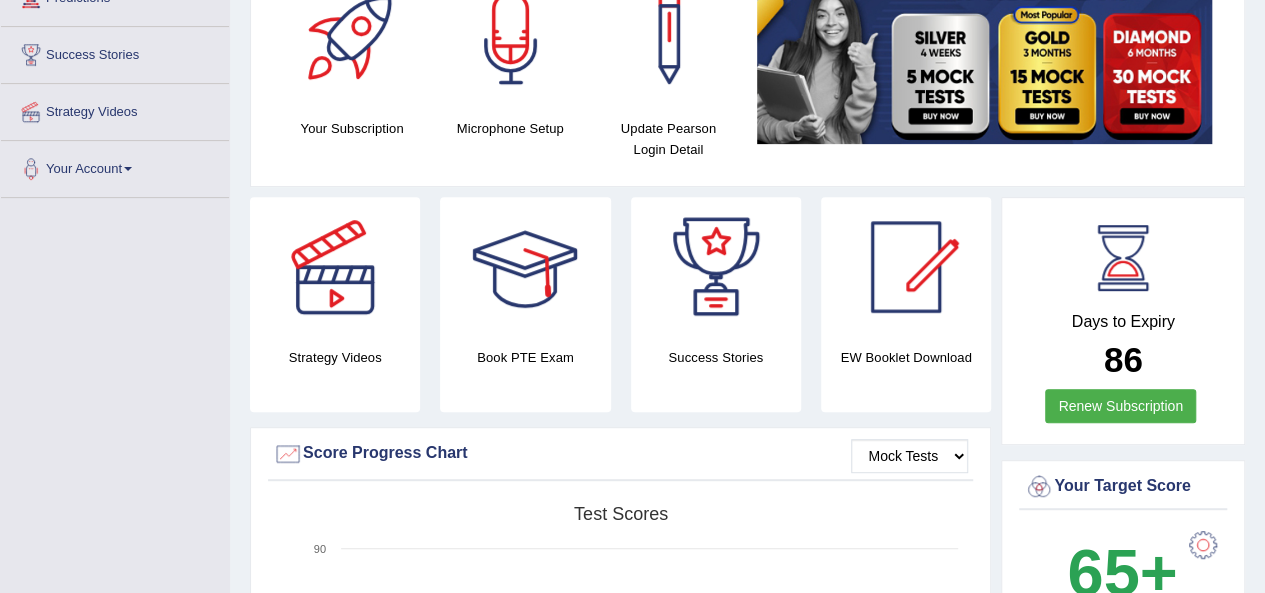 scroll, scrollTop: 300, scrollLeft: 0, axis: vertical 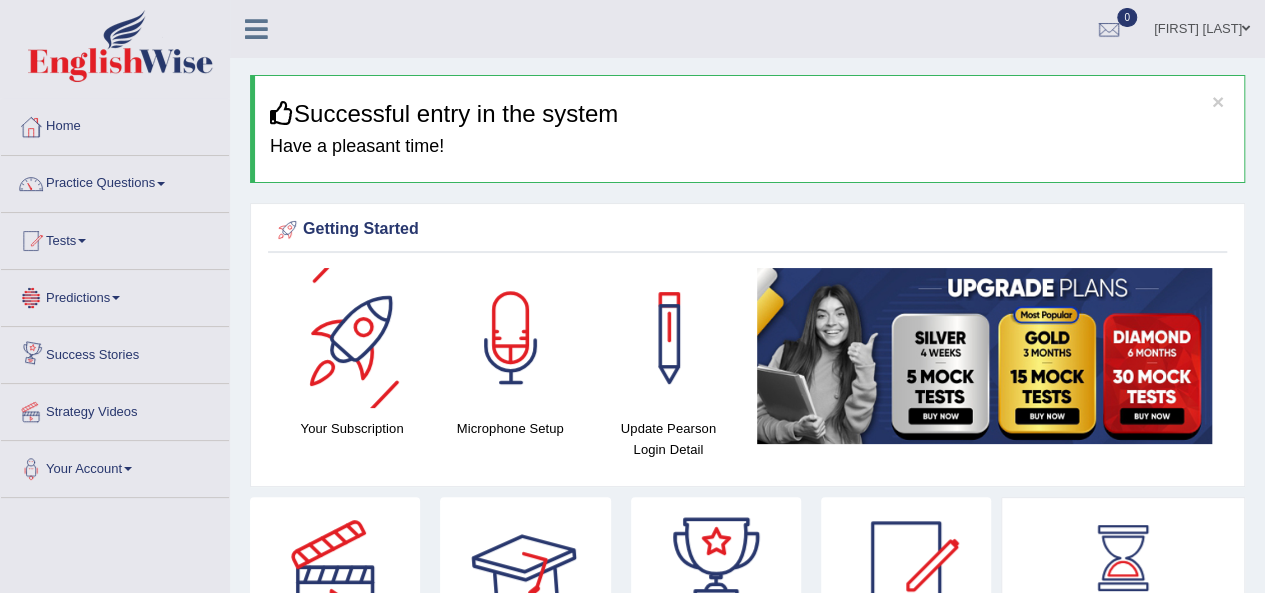 click on "Predictions" at bounding box center (115, 295) 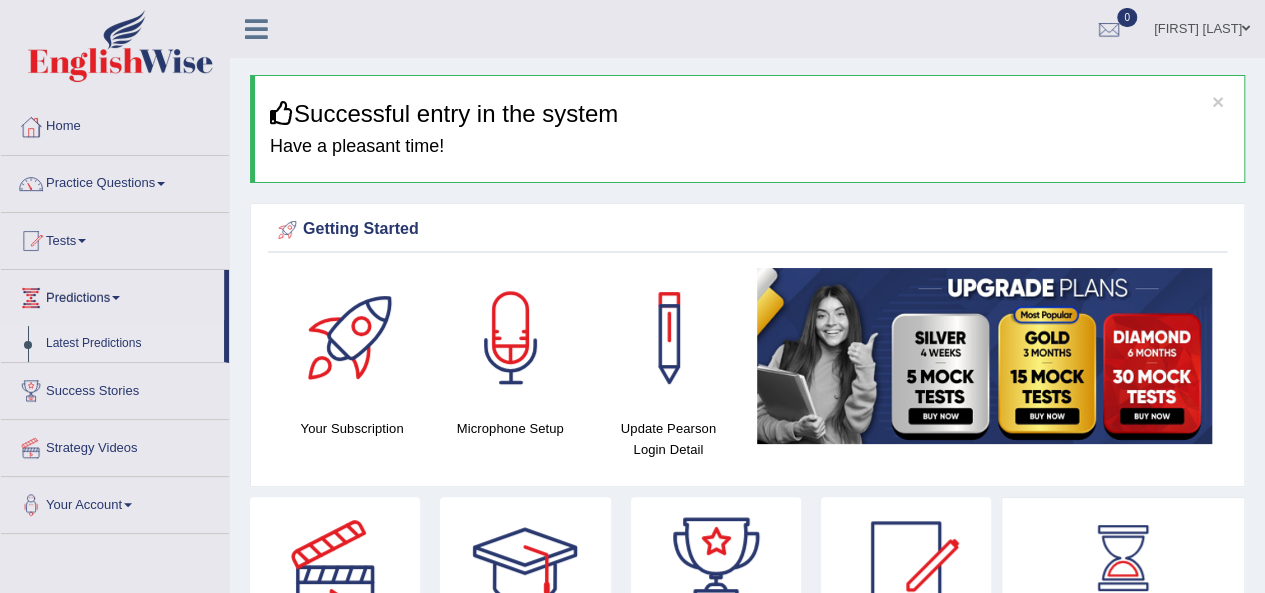 click on "Latest Predictions" at bounding box center [130, 344] 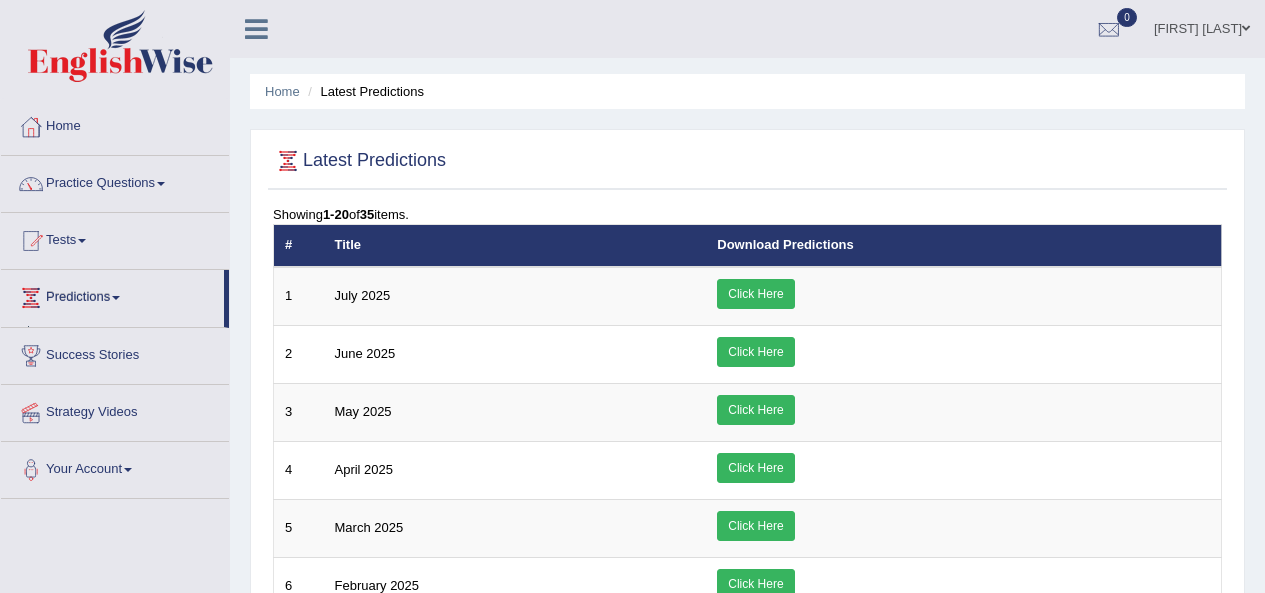 scroll, scrollTop: 0, scrollLeft: 0, axis: both 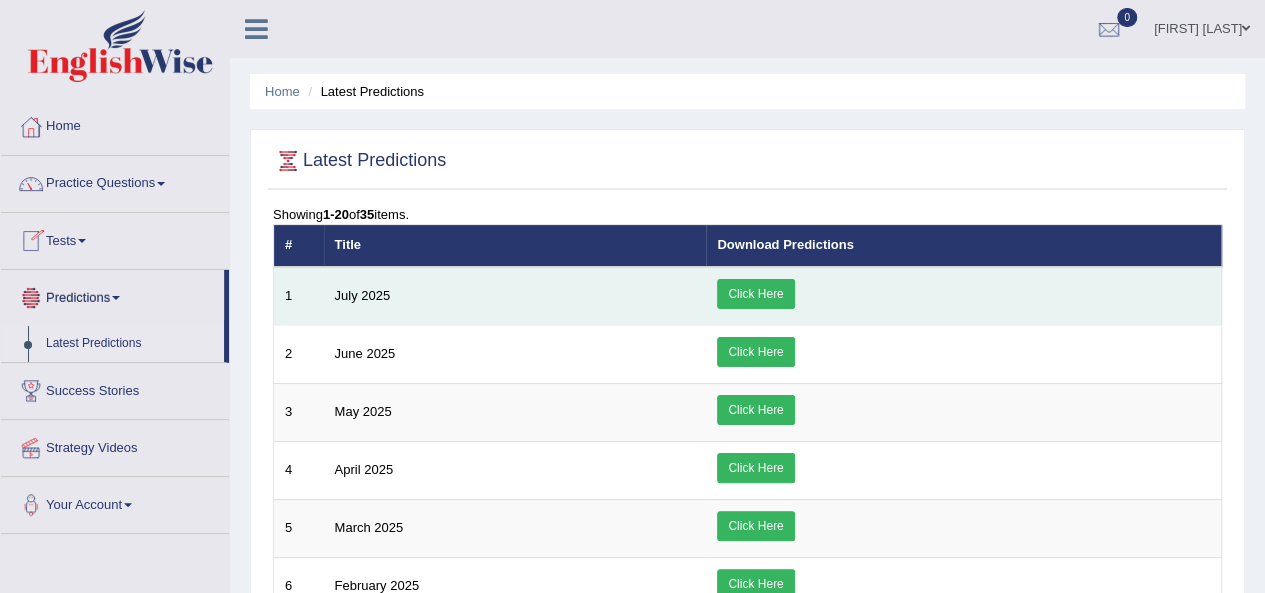 click on "Click Here" at bounding box center [755, 294] 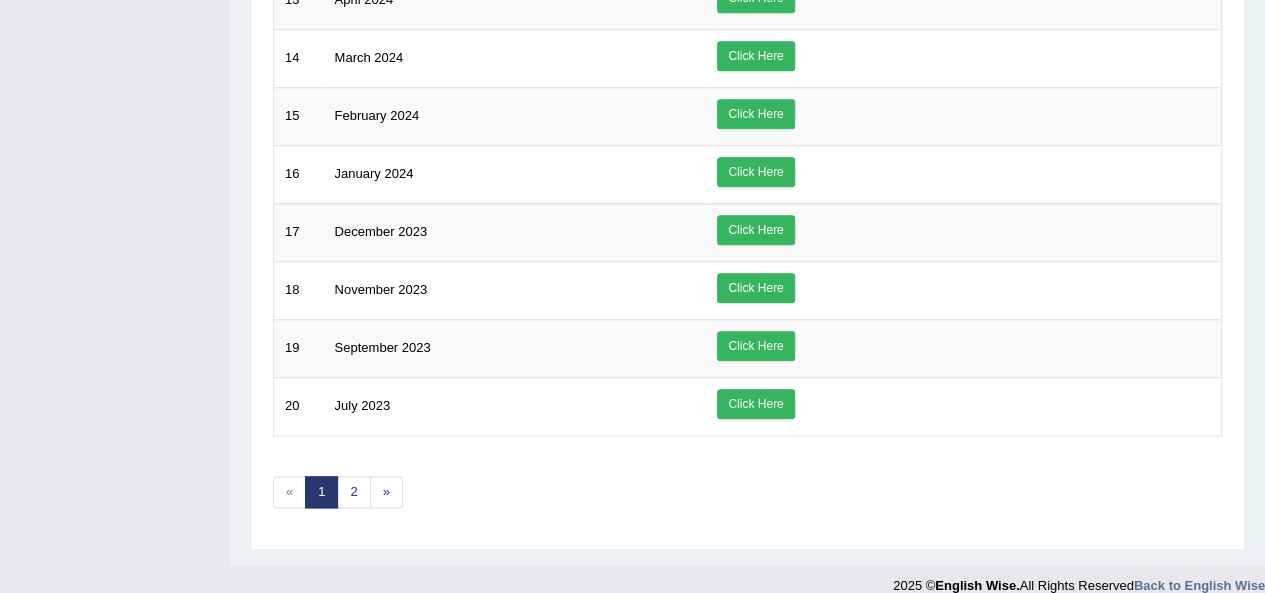 scroll, scrollTop: 0, scrollLeft: 0, axis: both 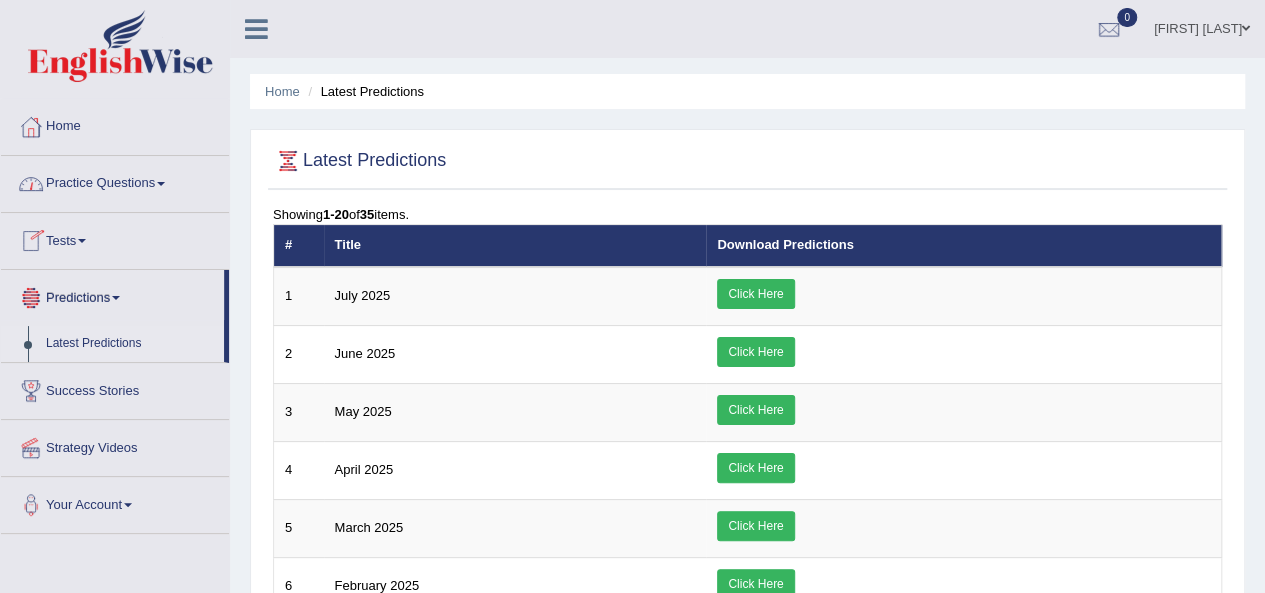 click on "Tests" at bounding box center [115, 238] 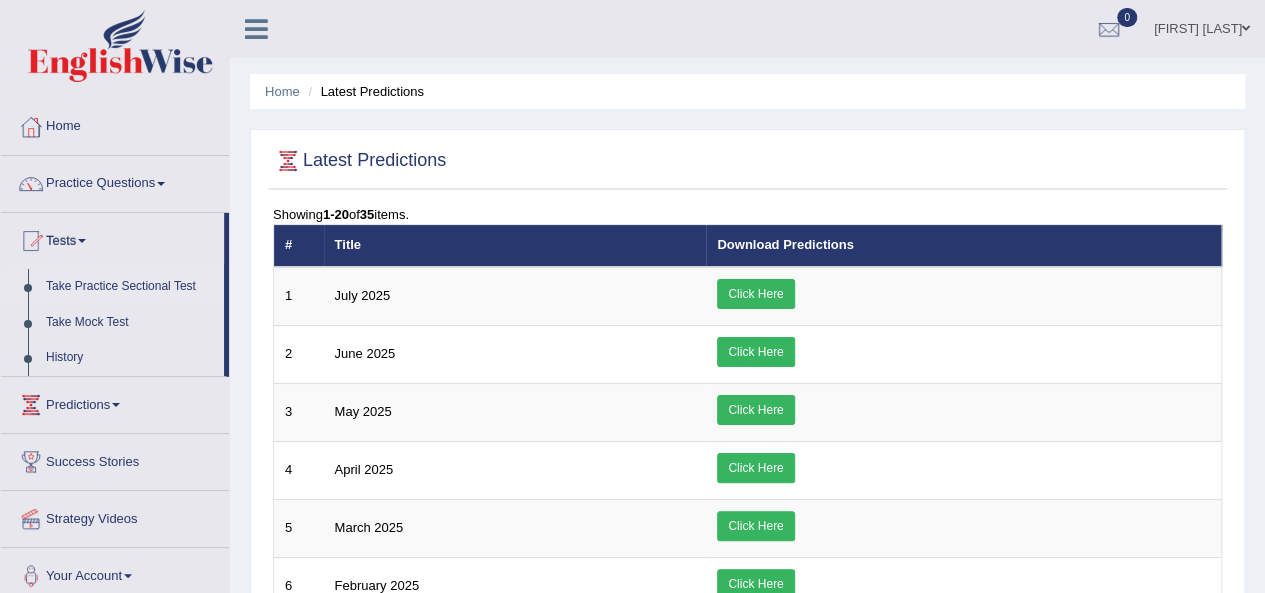 click on "Take Practice Sectional Test" at bounding box center (130, 287) 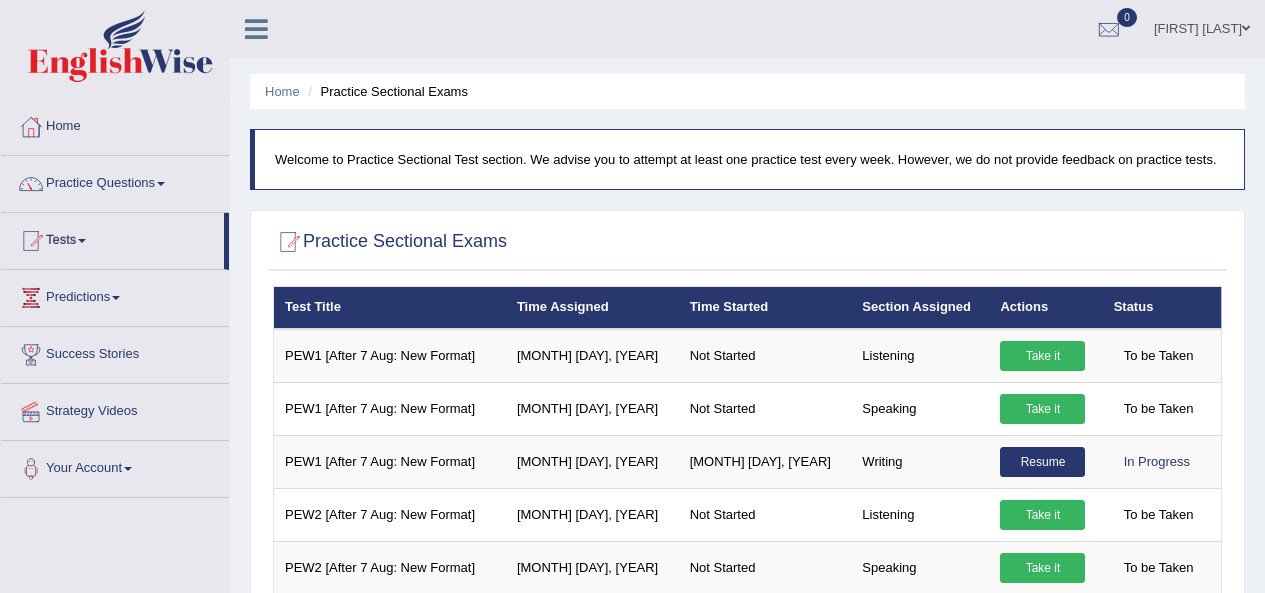 scroll, scrollTop: 0, scrollLeft: 0, axis: both 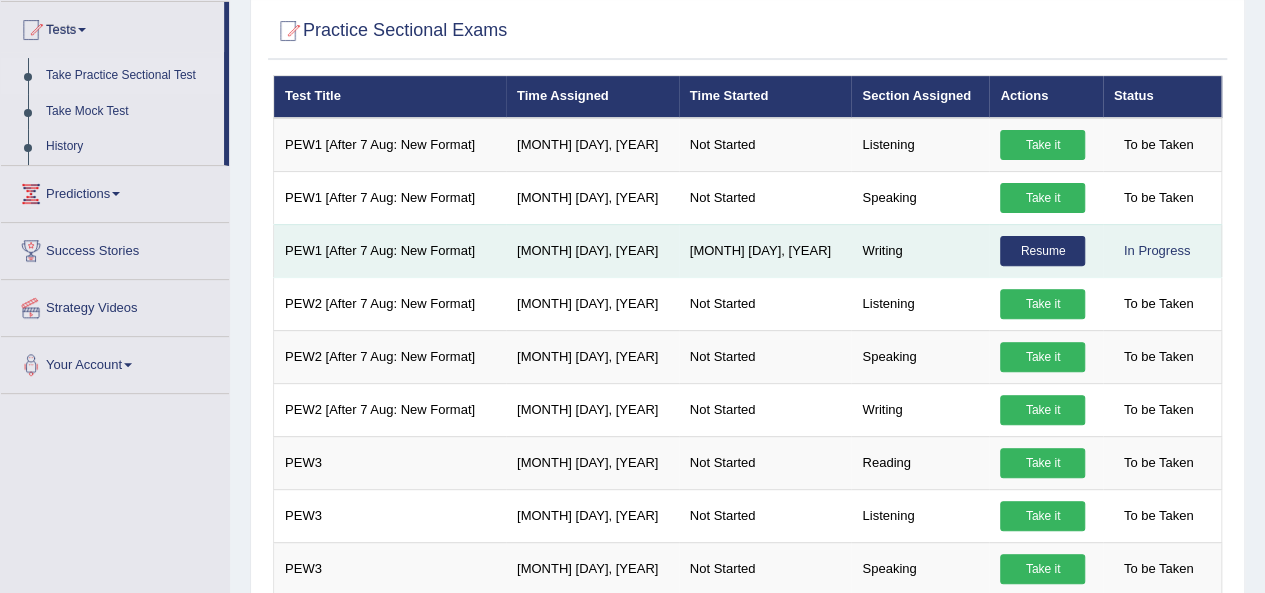 click on "Resume" at bounding box center [1042, 251] 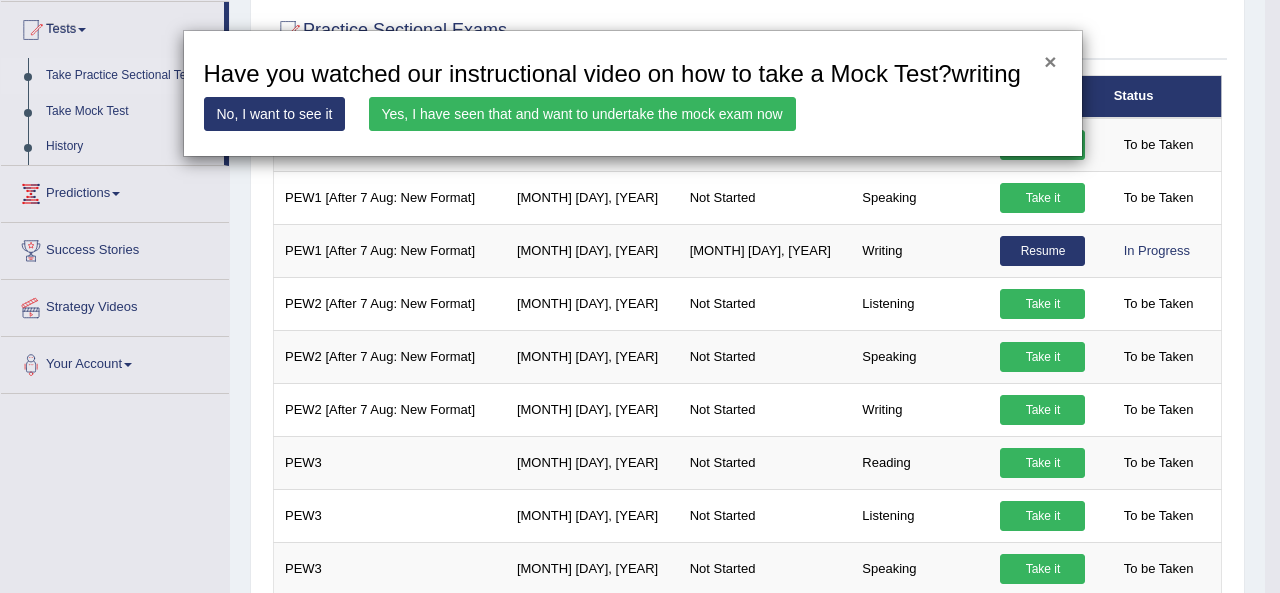 click on "×" at bounding box center [1050, 61] 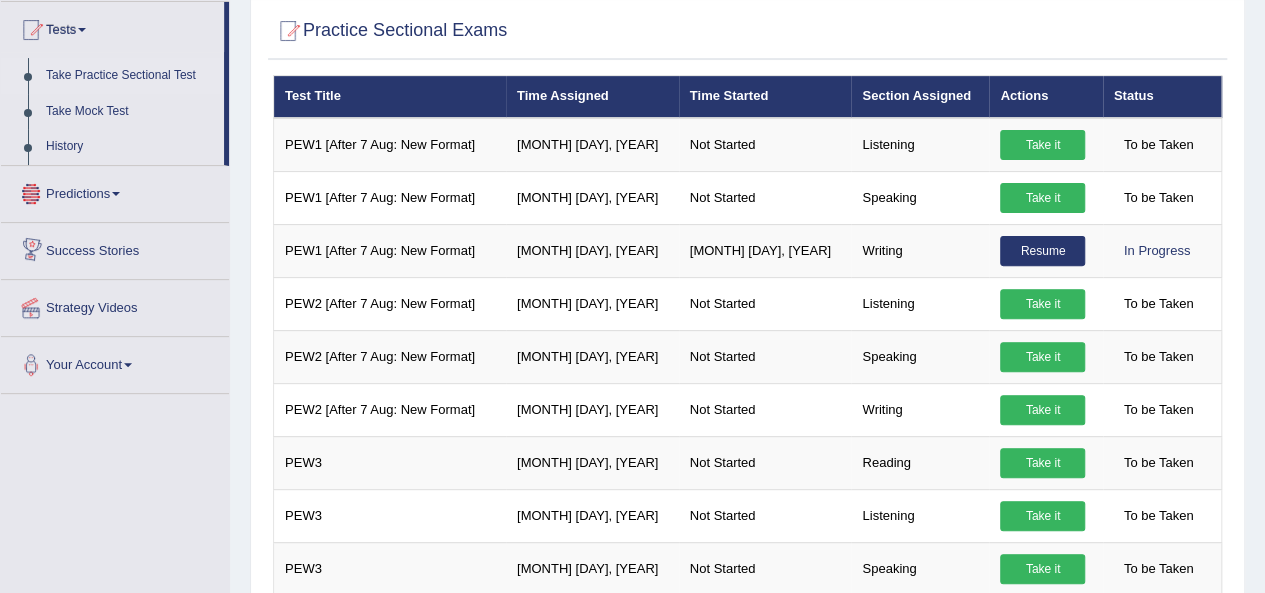 scroll, scrollTop: 0, scrollLeft: 0, axis: both 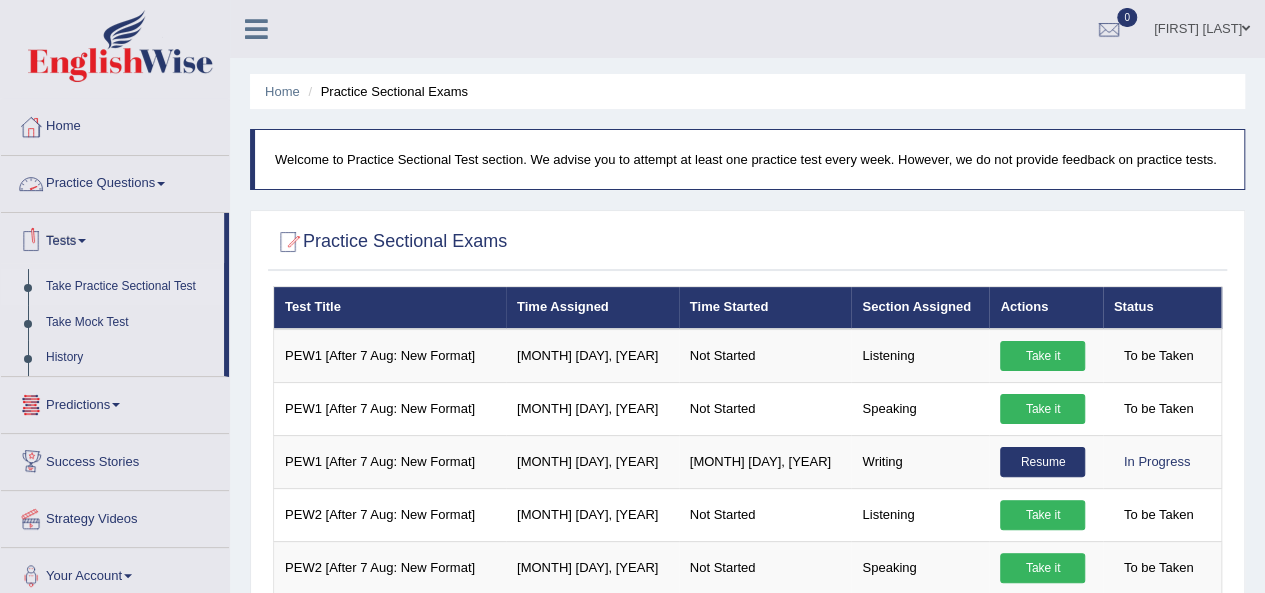 click on "Practice Questions" at bounding box center [115, 181] 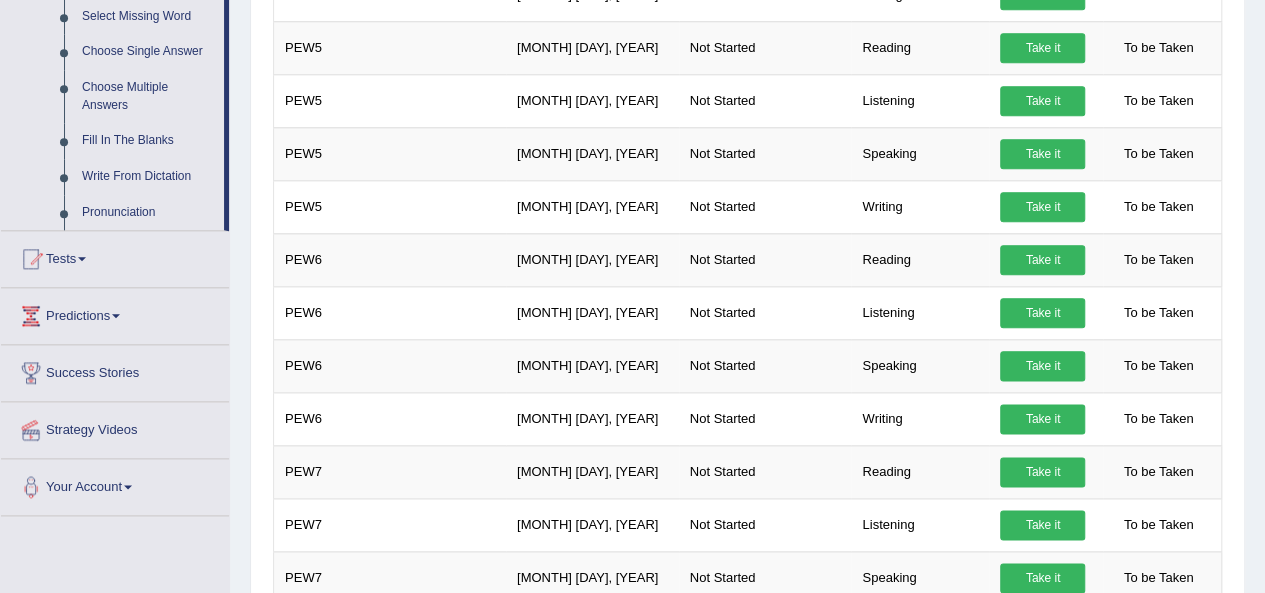 scroll, scrollTop: 1053, scrollLeft: 0, axis: vertical 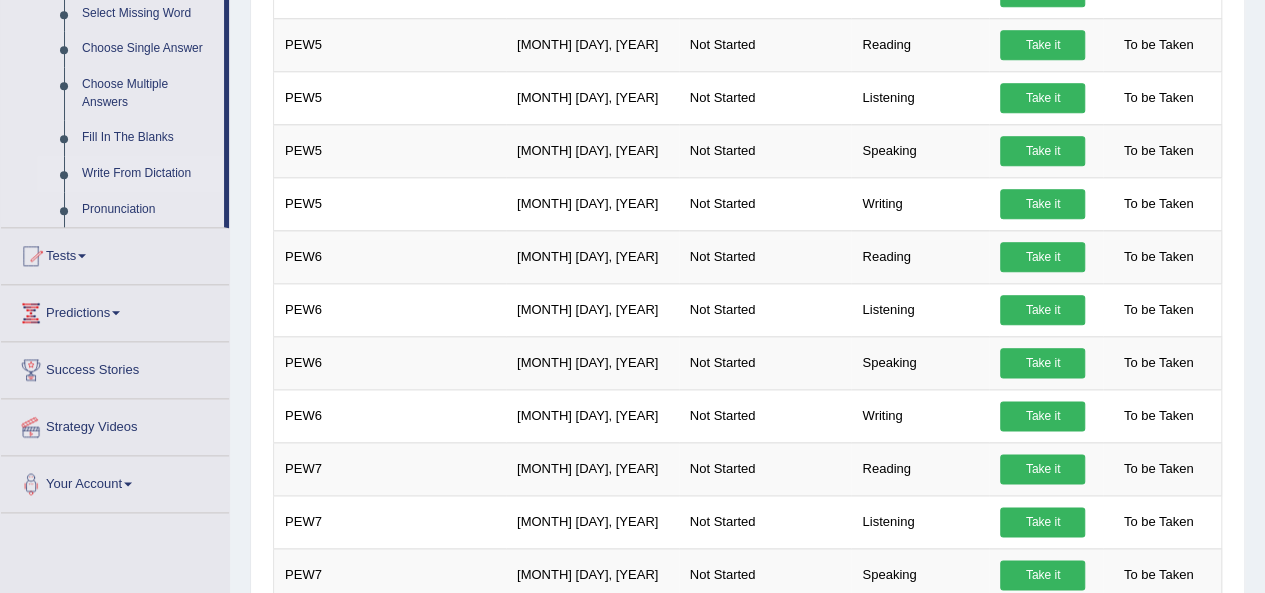 click on "Write From Dictation" at bounding box center (148, 174) 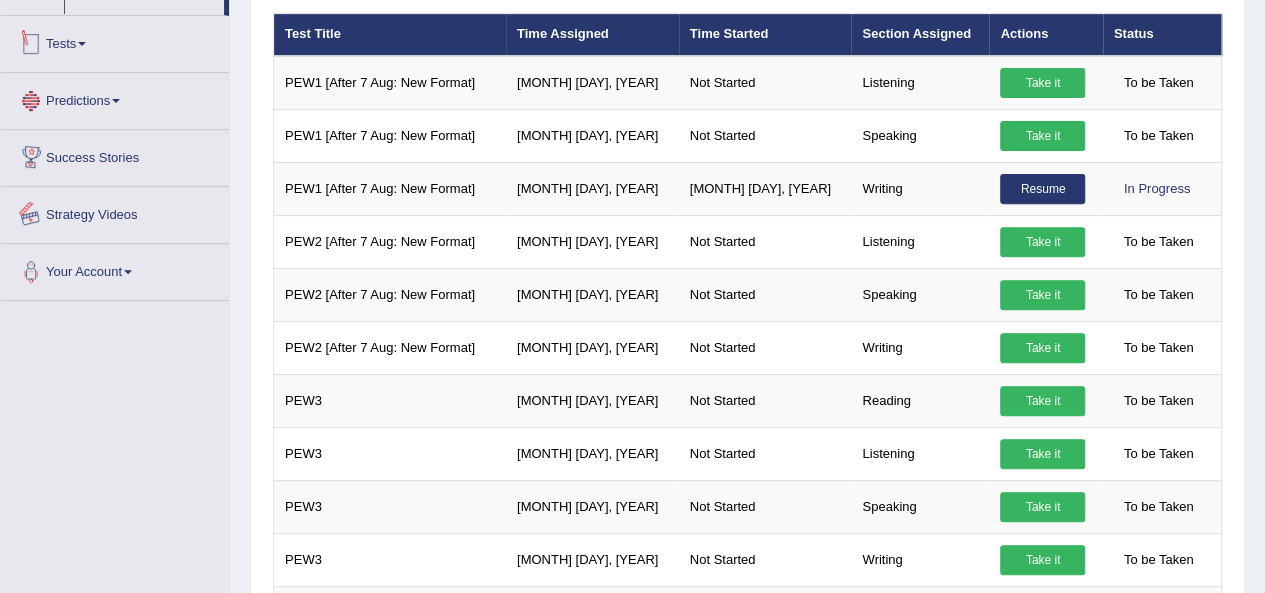 scroll, scrollTop: 477, scrollLeft: 0, axis: vertical 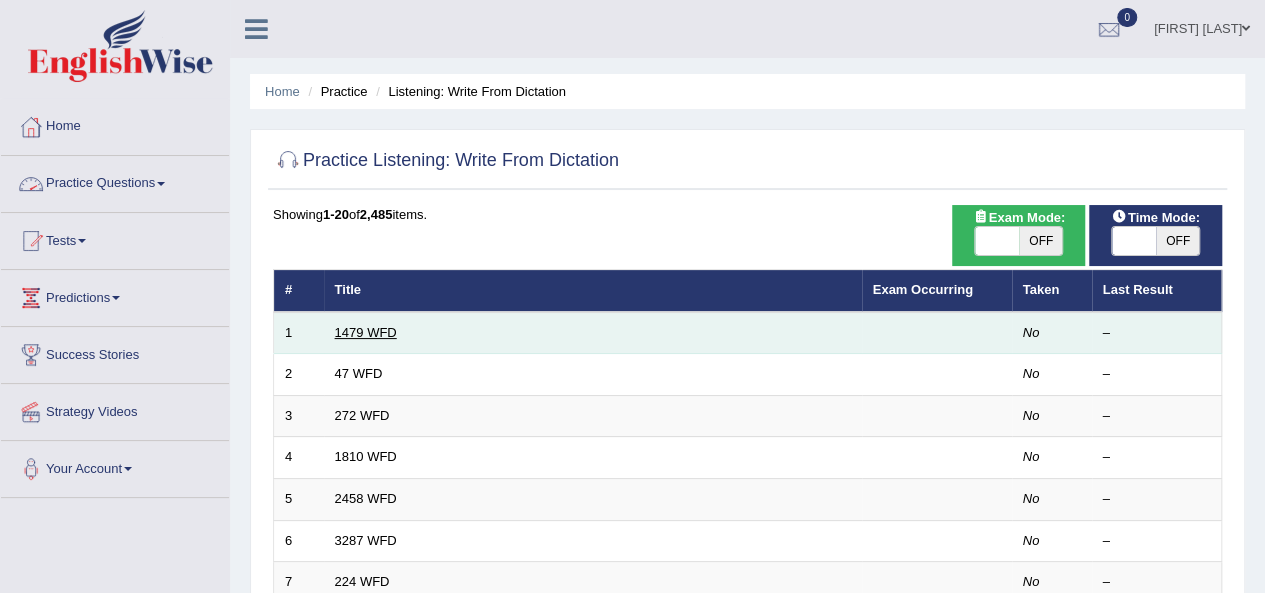 click on "1479 WFD" at bounding box center (366, 332) 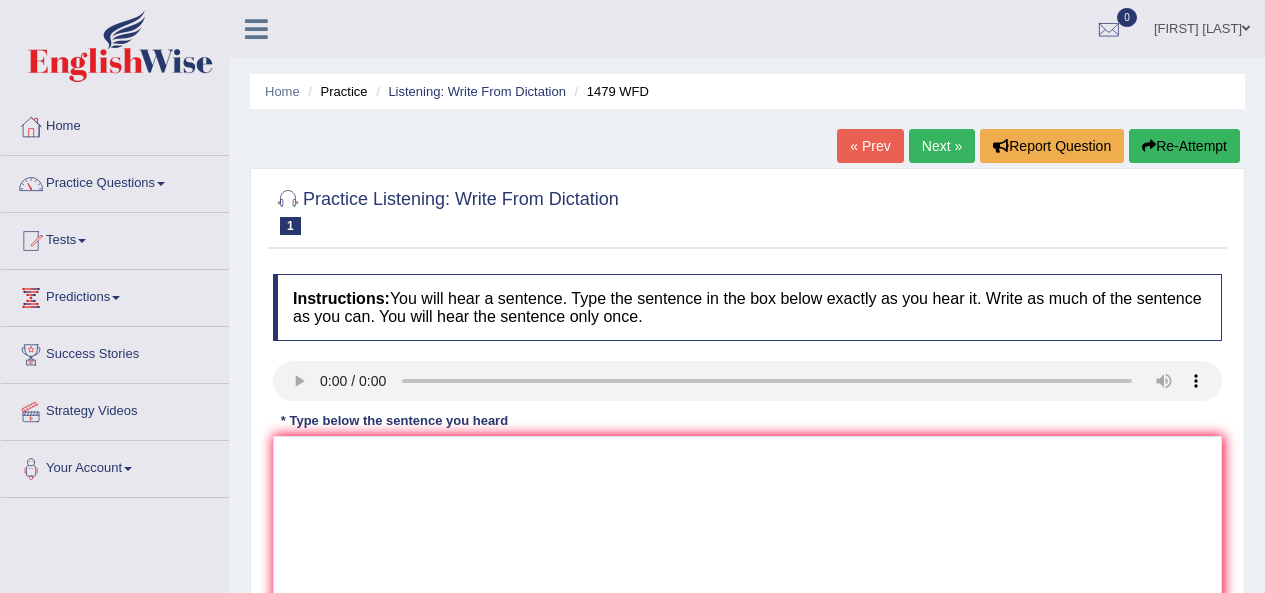 scroll, scrollTop: 0, scrollLeft: 0, axis: both 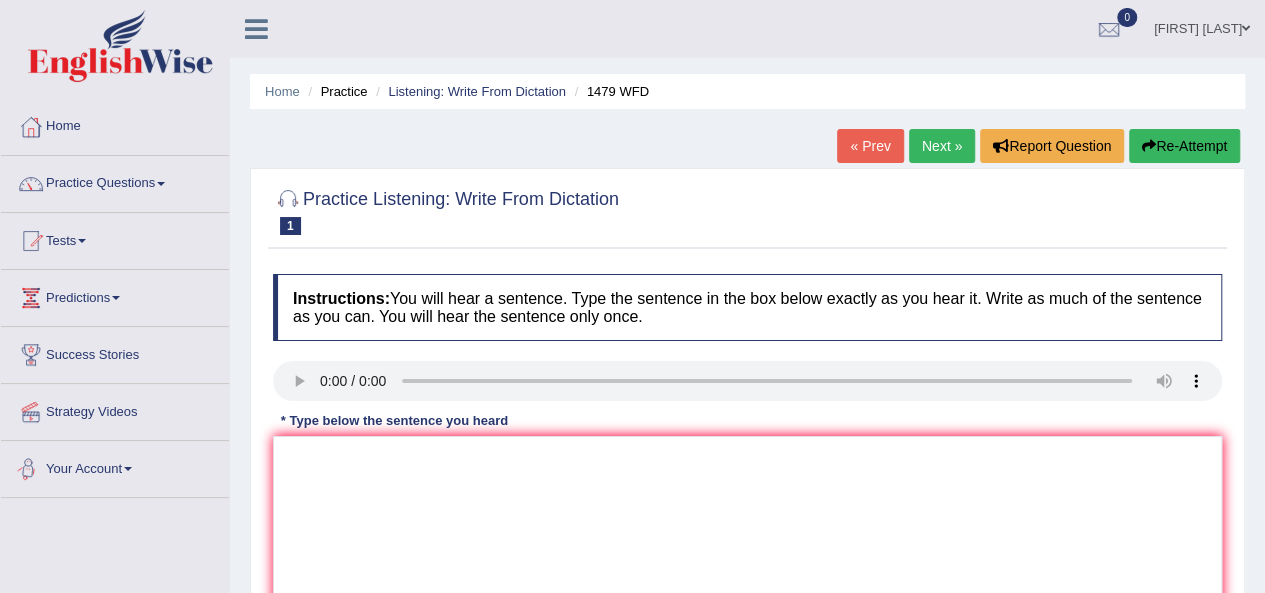 click on "Your Account" at bounding box center [115, 466] 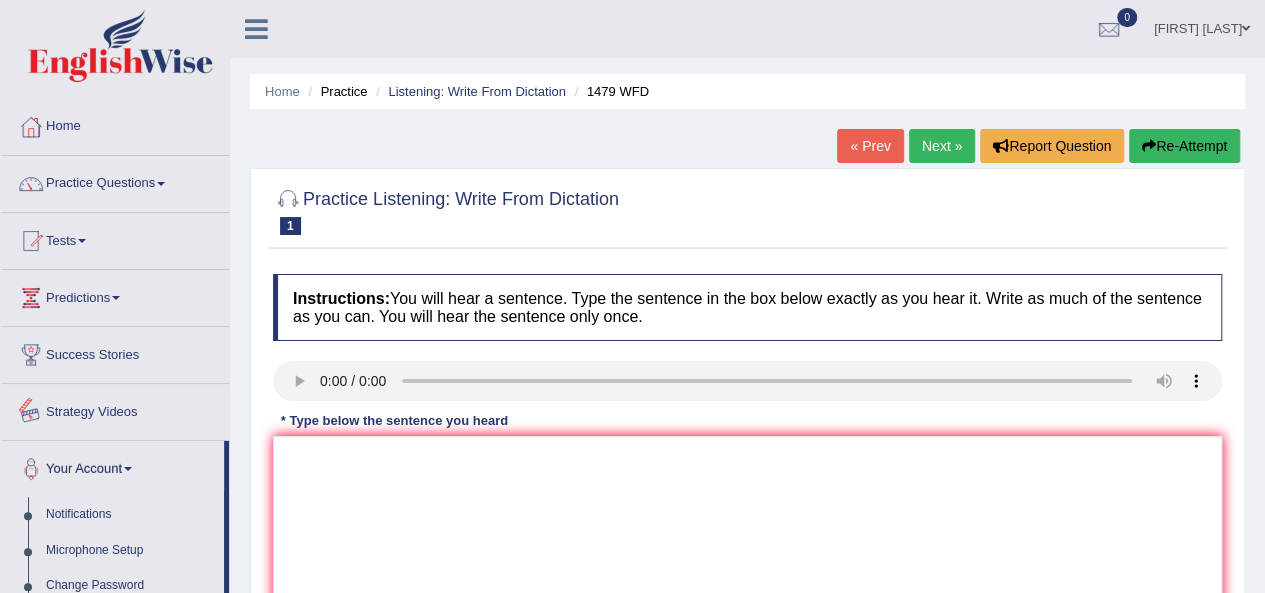 click on "Strategy Videos" at bounding box center [115, 409] 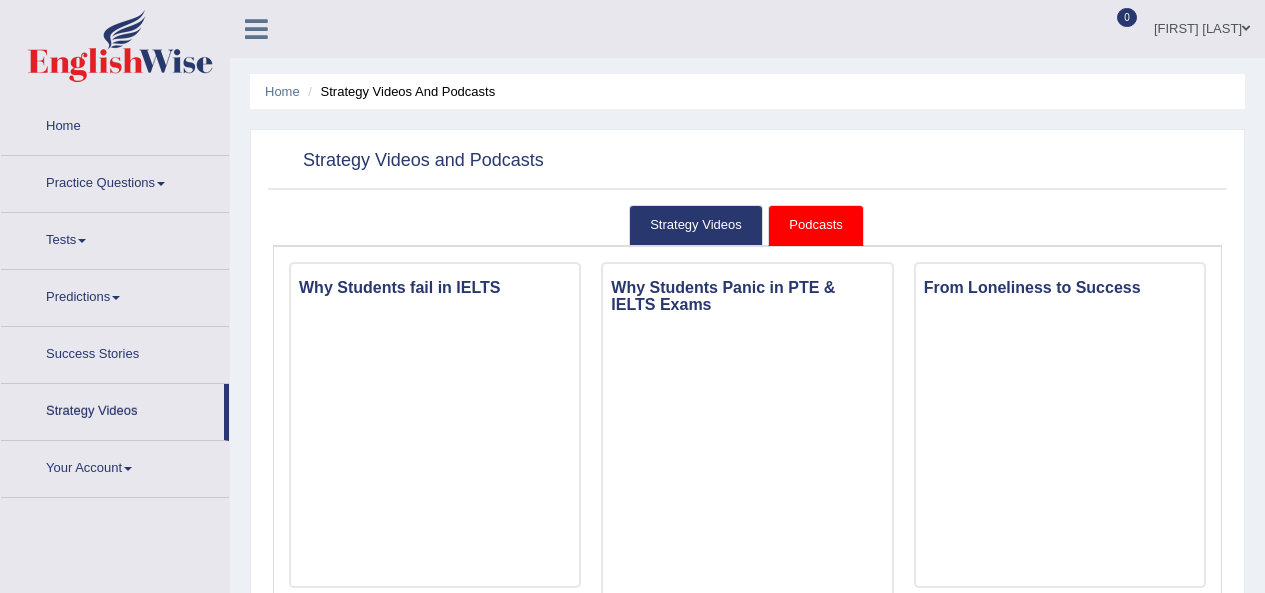 scroll, scrollTop: 0, scrollLeft: 0, axis: both 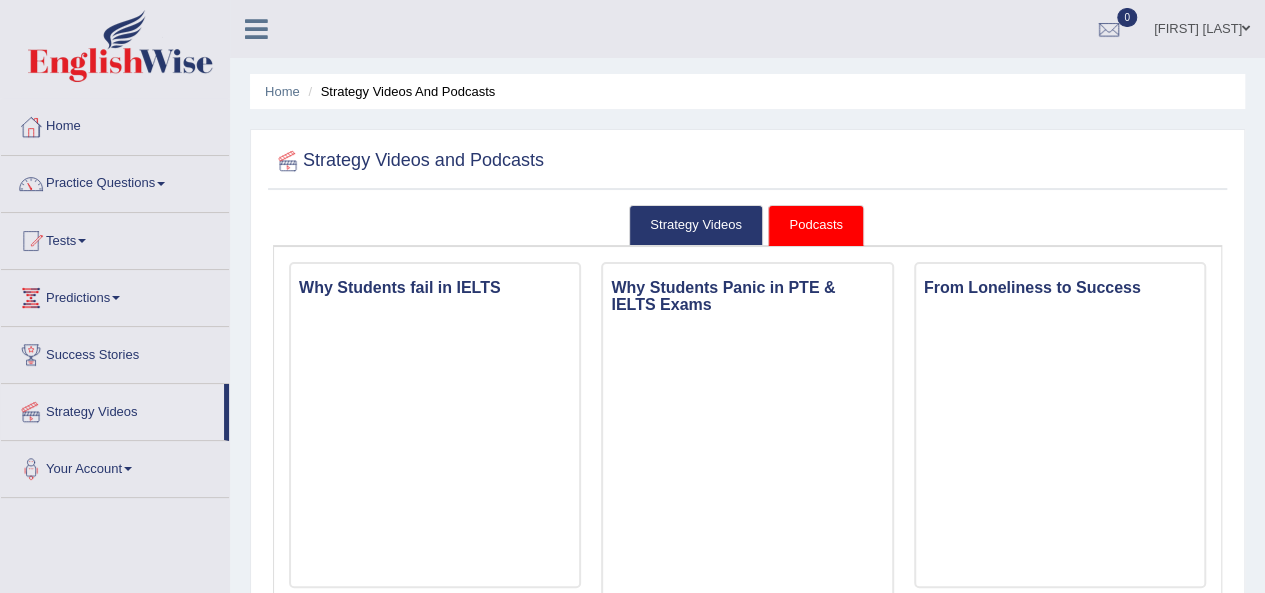 click on "Podcasts" at bounding box center [815, 225] 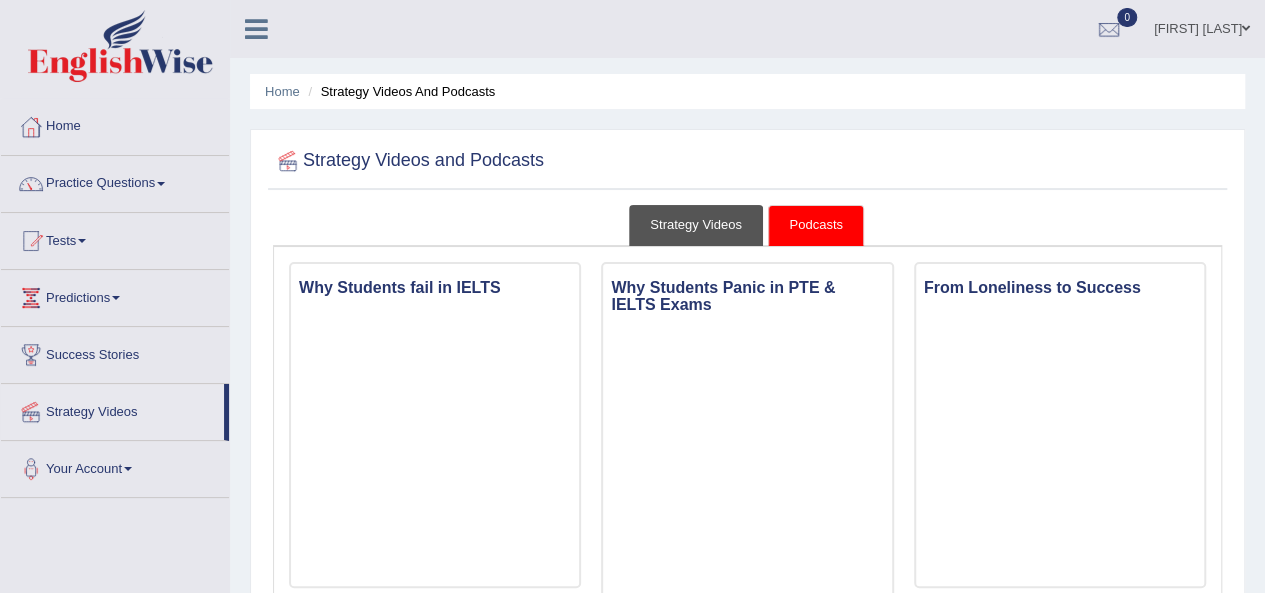 click on "Strategy Videos" at bounding box center (696, 225) 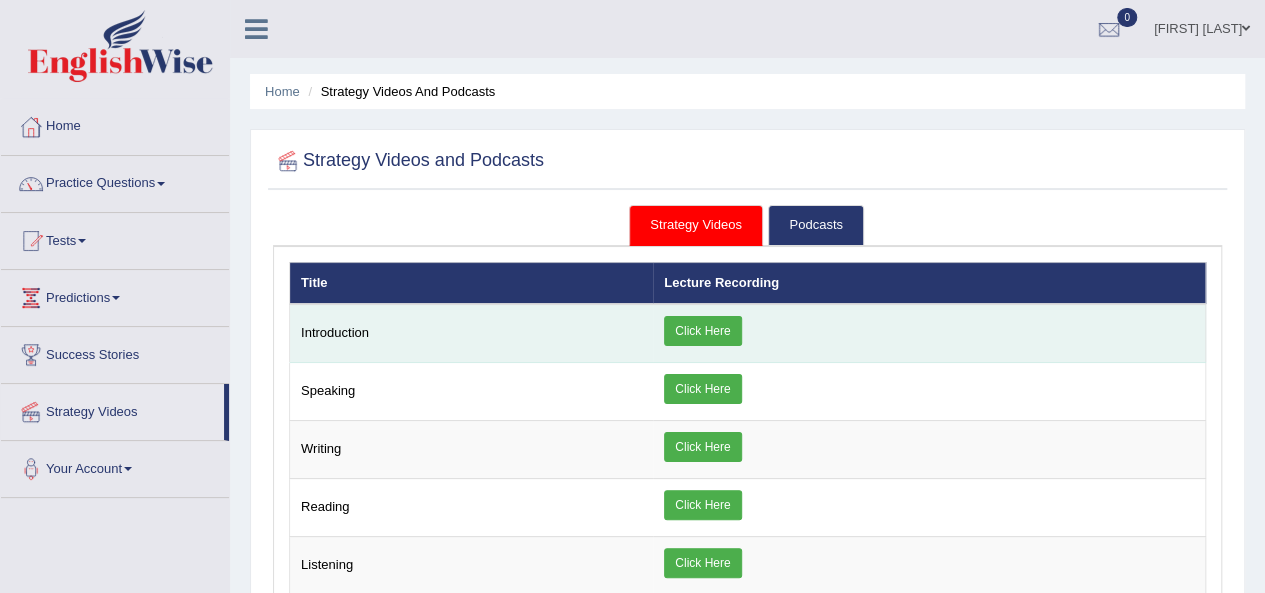 click on "Click Here" at bounding box center (702, 331) 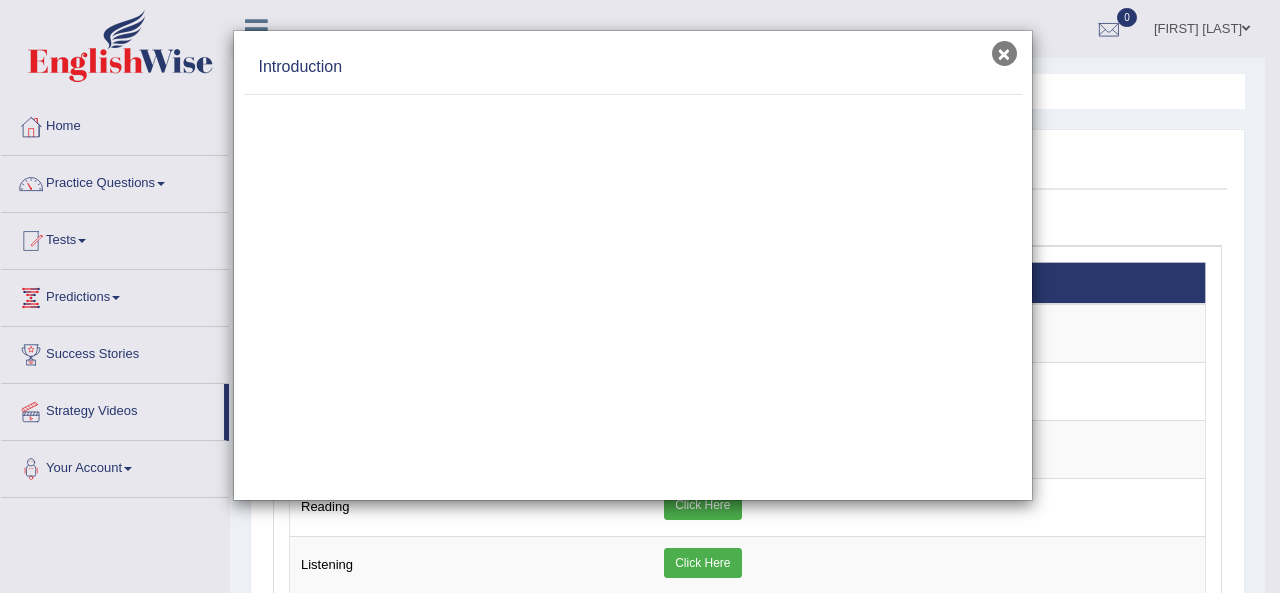 click on "×" at bounding box center (1004, 53) 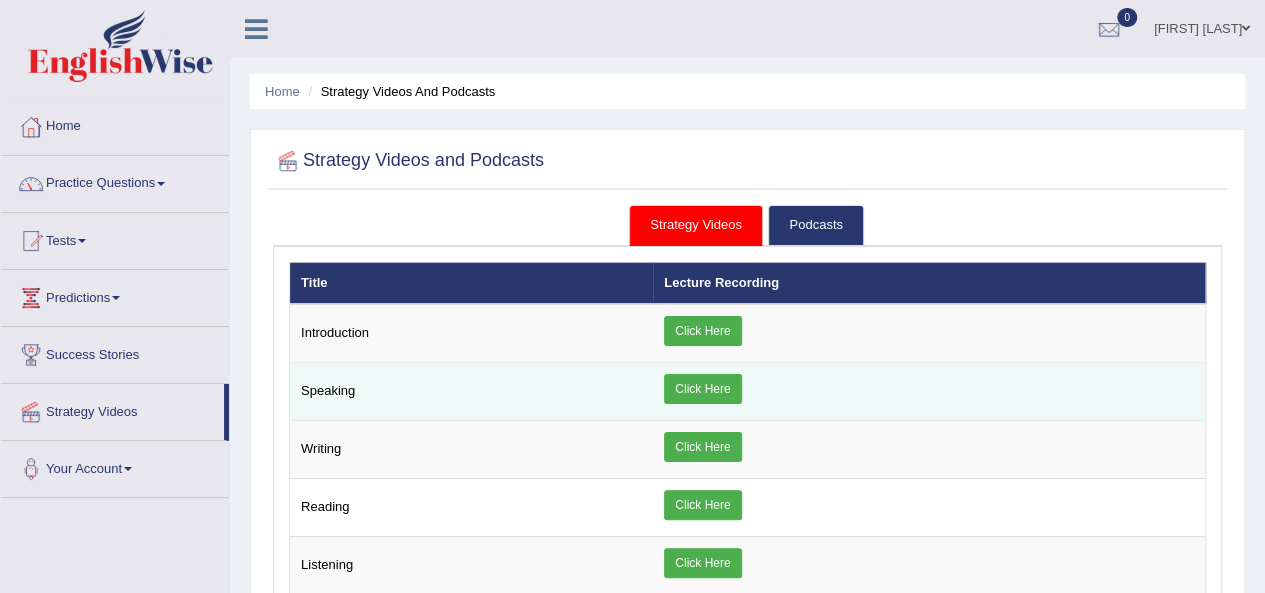 click on "Click Here" at bounding box center [702, 389] 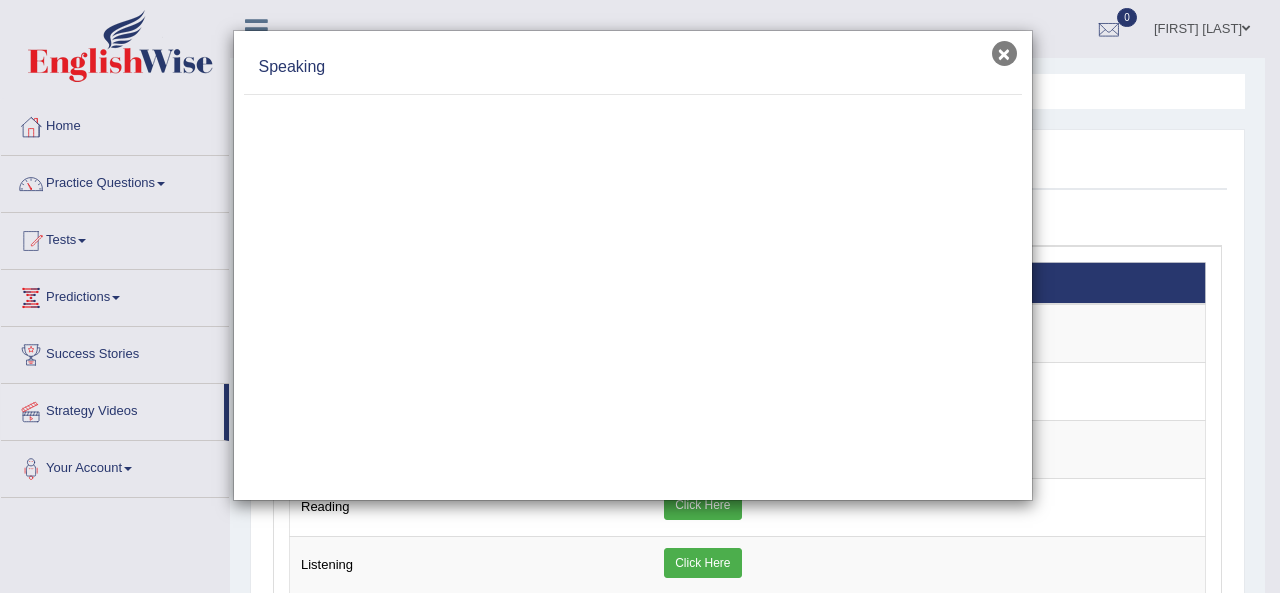 click on "×" at bounding box center (1004, 53) 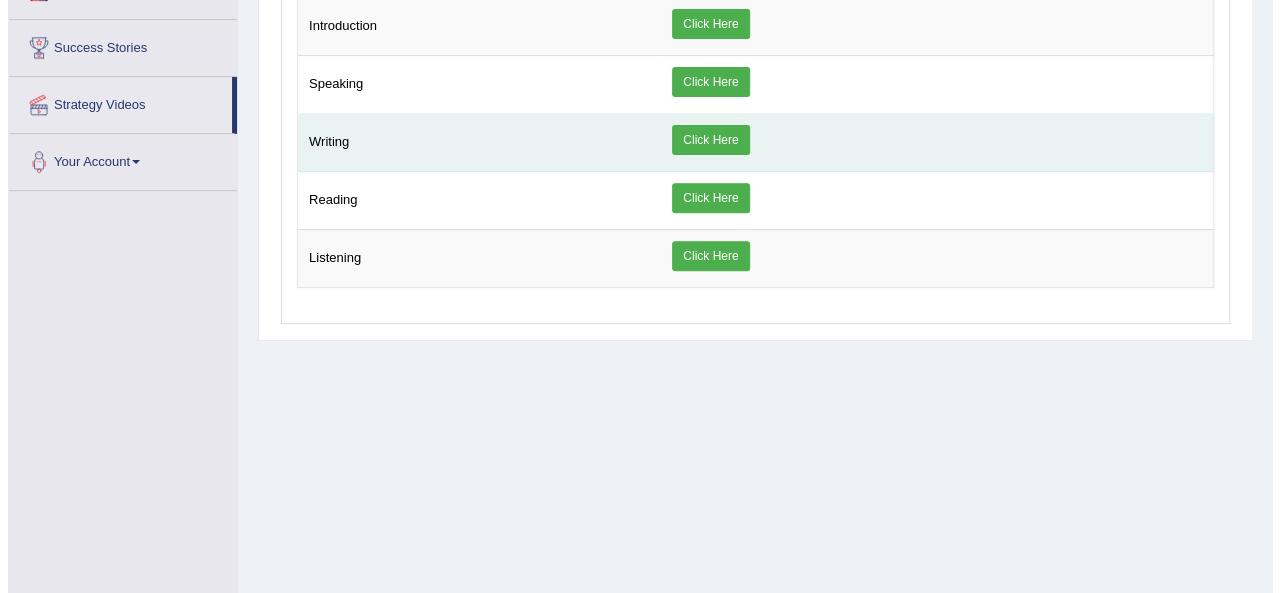 scroll, scrollTop: 318, scrollLeft: 0, axis: vertical 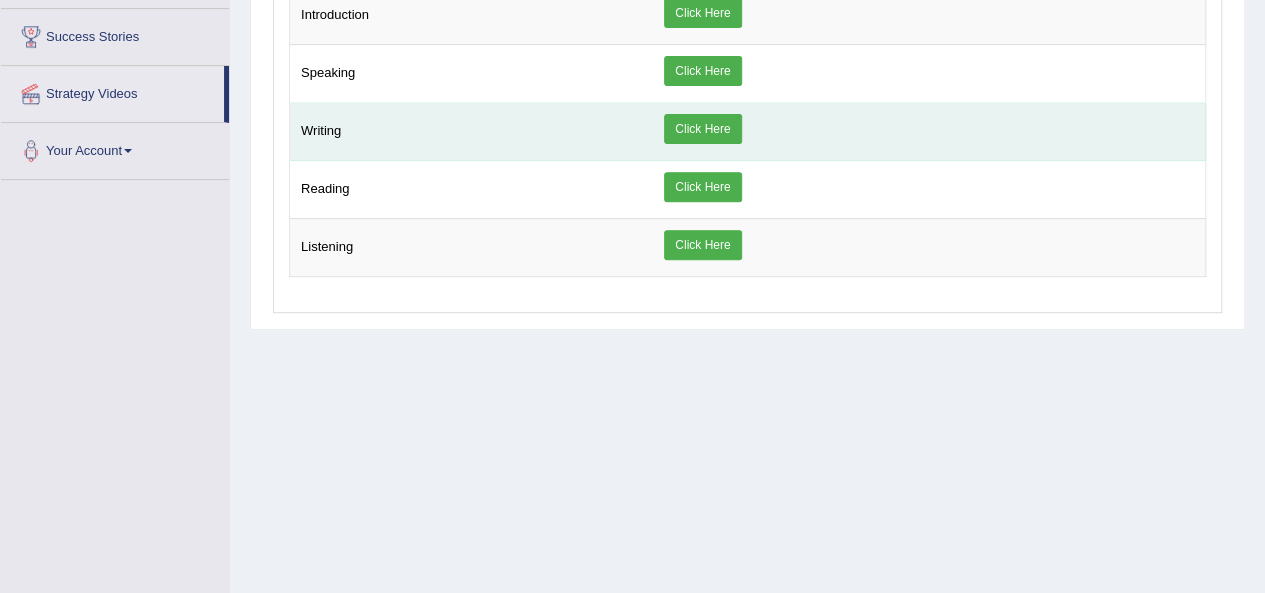 click on "Click Here" at bounding box center [702, 129] 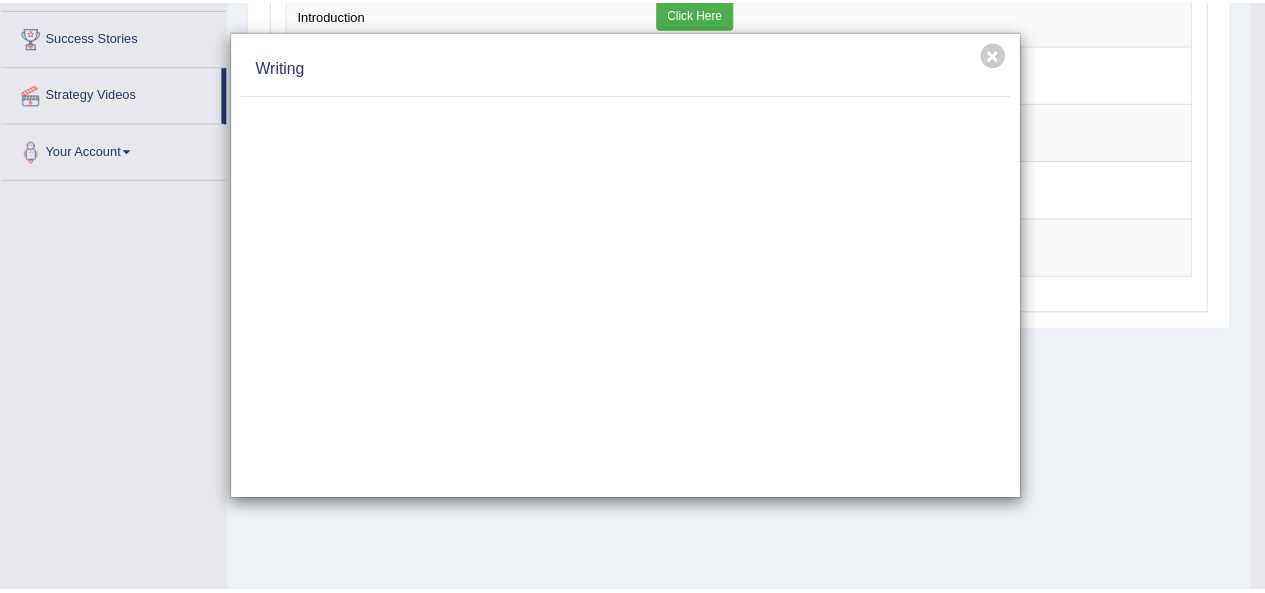 scroll, scrollTop: 0, scrollLeft: 0, axis: both 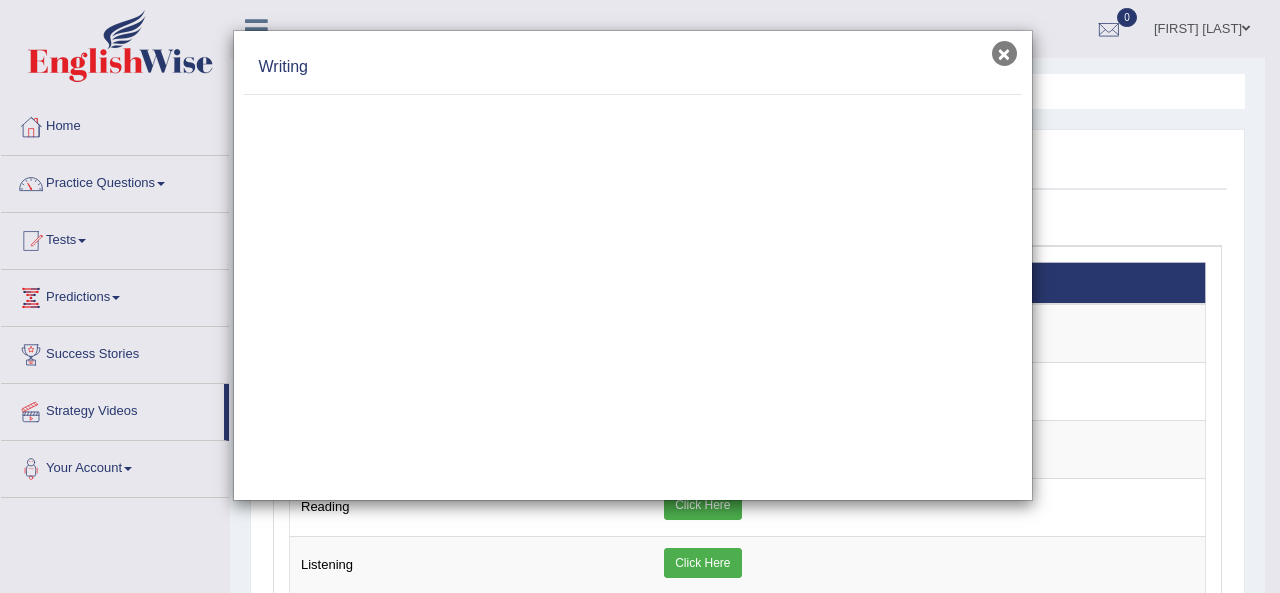 click on "×" at bounding box center [1004, 53] 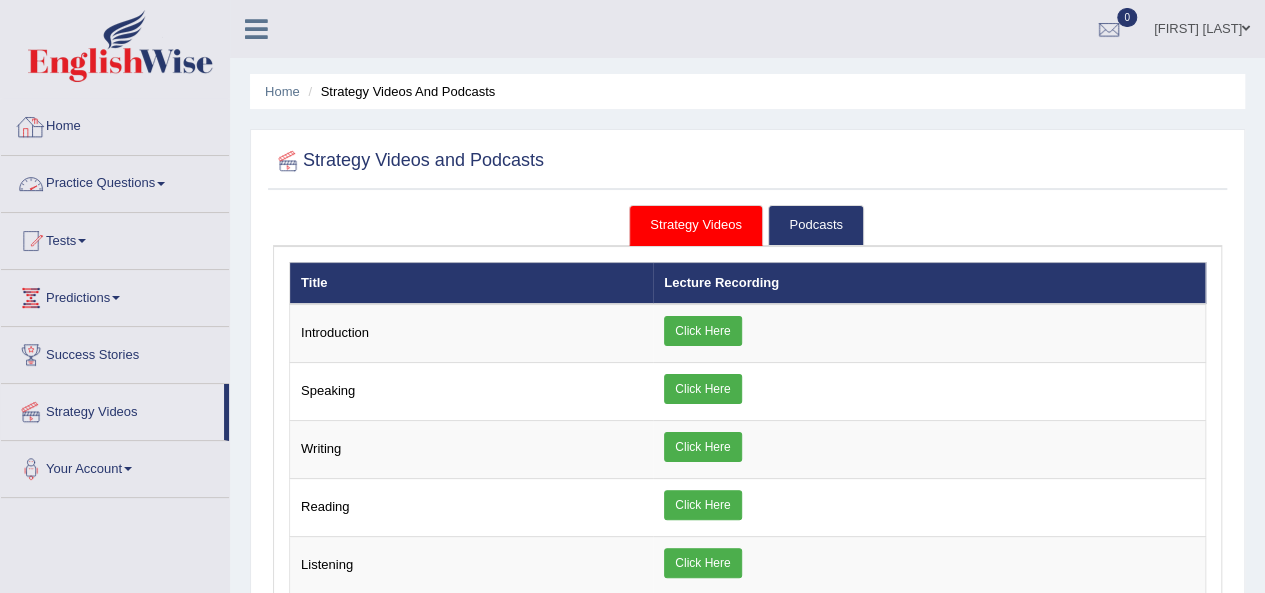 click on "Home" at bounding box center (115, 124) 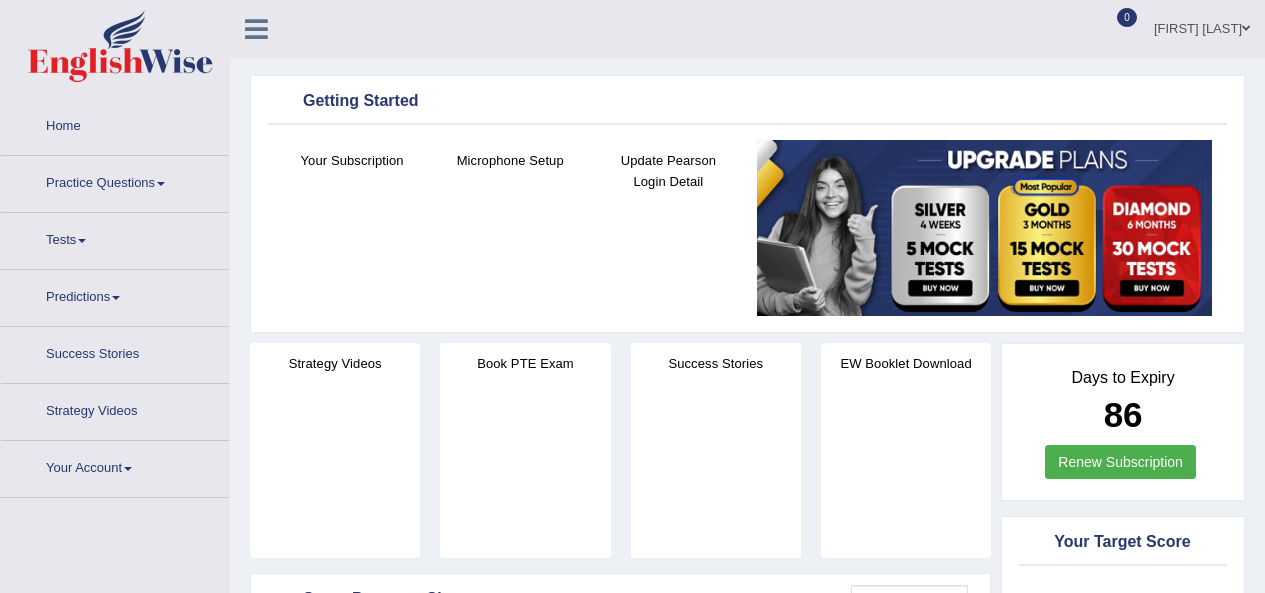 click on "Home
Practice Questions   Speaking Practice Read Aloud
Repeat Sentence
Describe Image
Re-tell Lecture
Answer Short Question
Summarize Group Discussion
Respond To A Situation
Writing Practice  Summarize Written Text
Write Essay
Reading Practice  Reading & Writing: Fill In The Blanks
Choose Multiple Answers
Re-order Paragraphs
Fill In The Blanks
Choose Single Answer
Listening Practice  Summarize Spoken Text
Highlight Incorrect Words
Highlight Correct Summary
Select Missing Word
Choose Single Answer
Choose Multiple Answers
Fill In The Blanks
Write From Dictation
Pronunciation
Tests  Take Practice Sectional Test
Take Mock Test
History
Predictions  Latest Predictions
Success Stories
Strategy Videos
Your Account  Notifications
Microphone Setup
Change Password
Manage Subscription
Pearson Login Details
Update Profile" at bounding box center [115, 298] 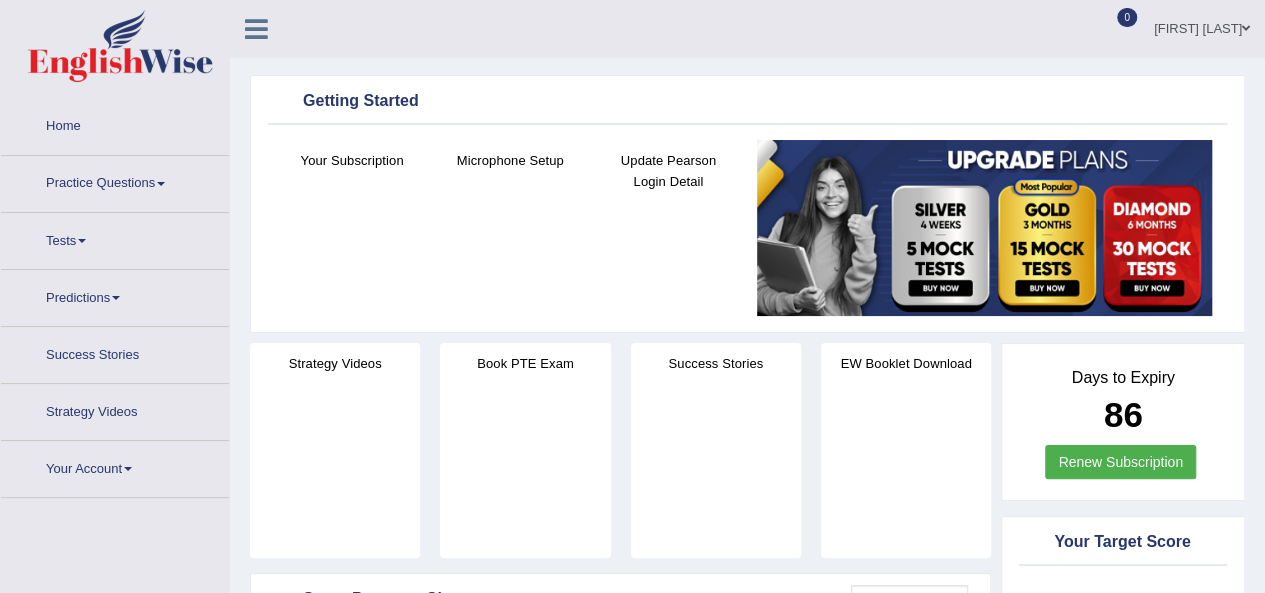 scroll, scrollTop: 0, scrollLeft: 0, axis: both 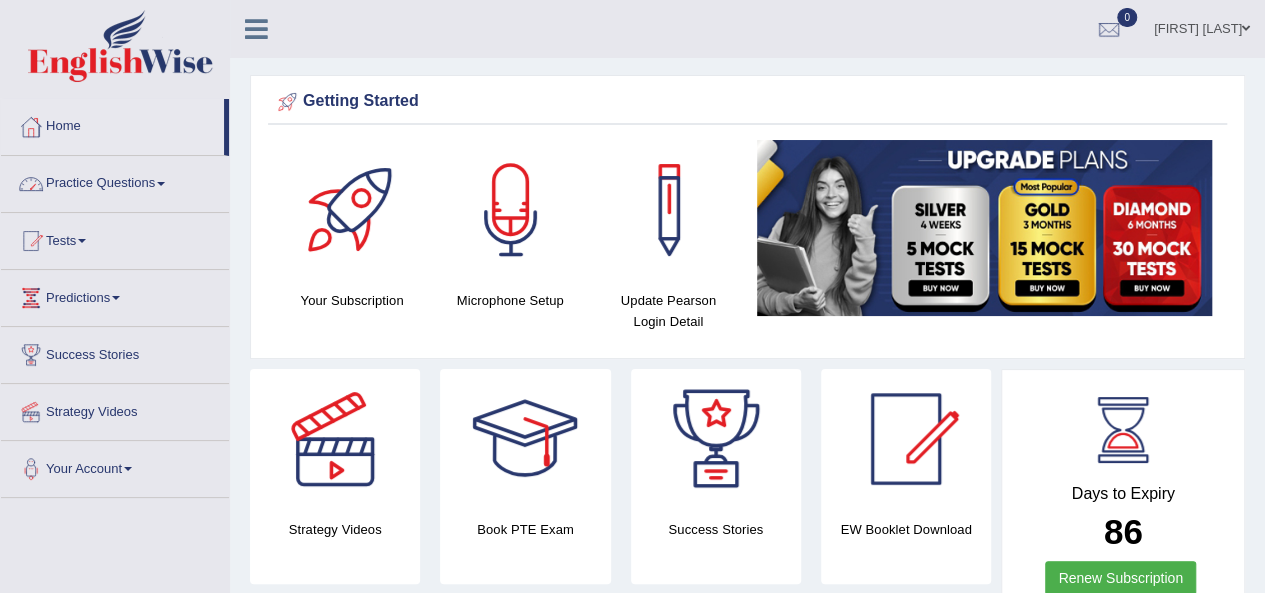 click on "Practice Questions" at bounding box center (115, 181) 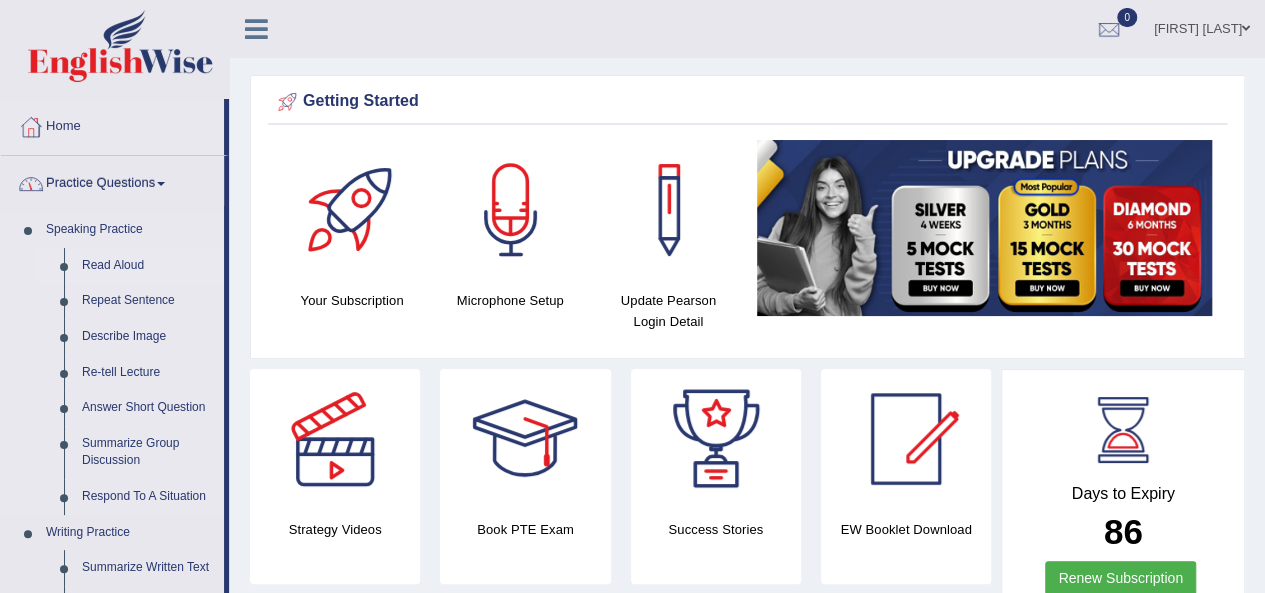 click on "Read Aloud" at bounding box center (148, 266) 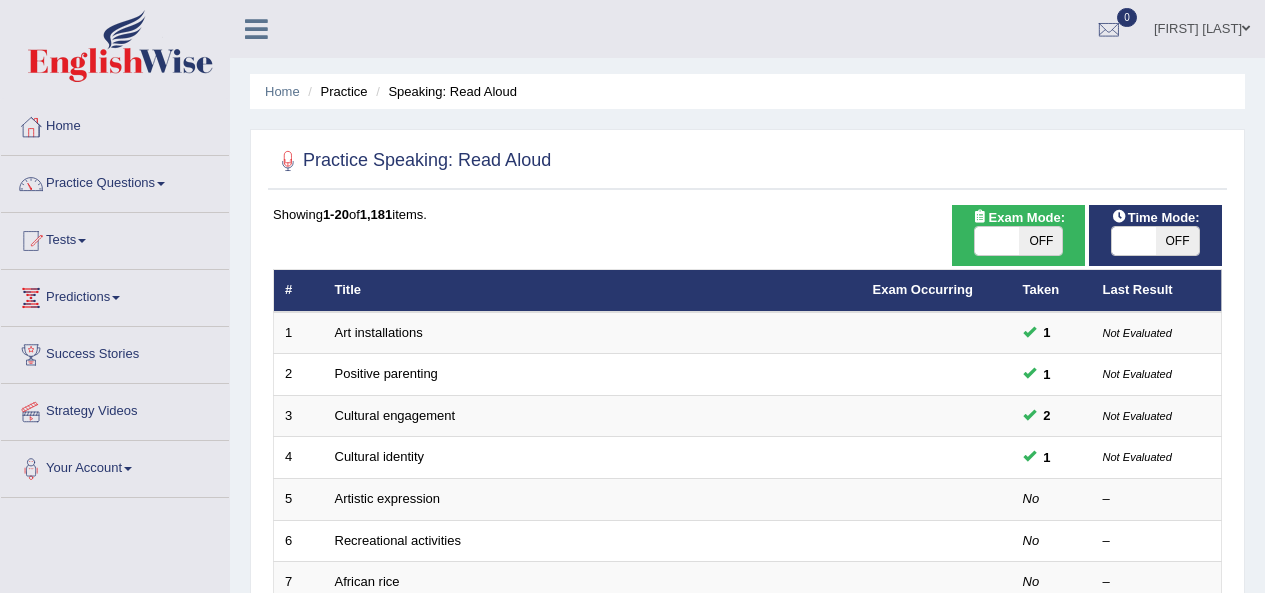 scroll, scrollTop: 0, scrollLeft: 0, axis: both 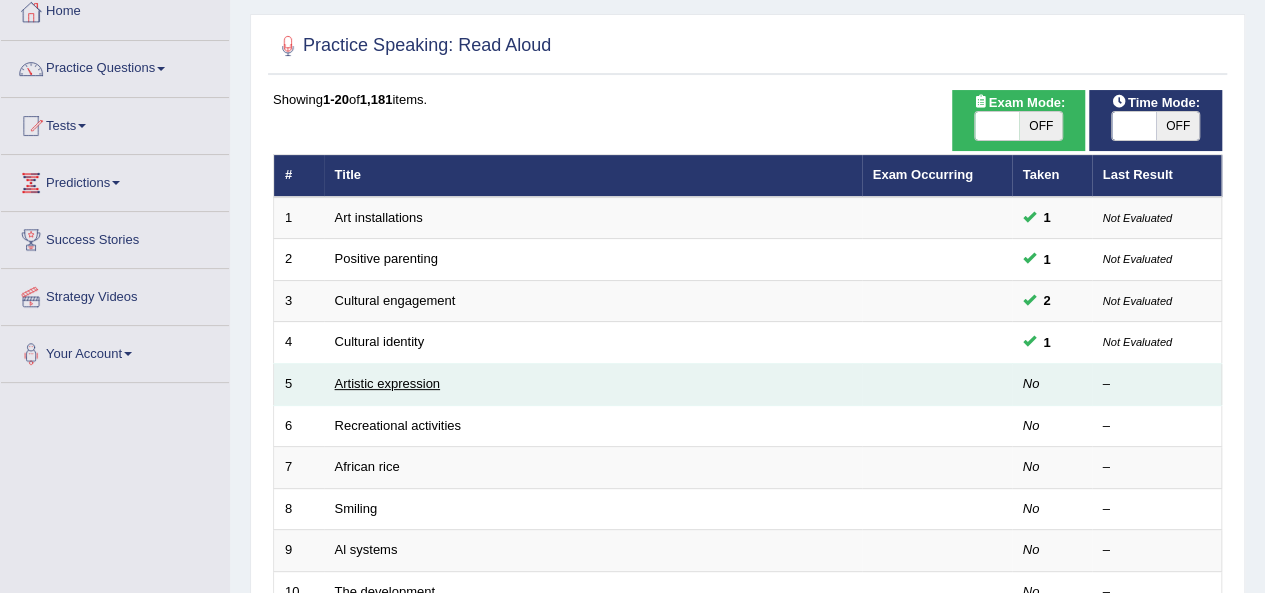 click on "Artistic expression" at bounding box center (387, 383) 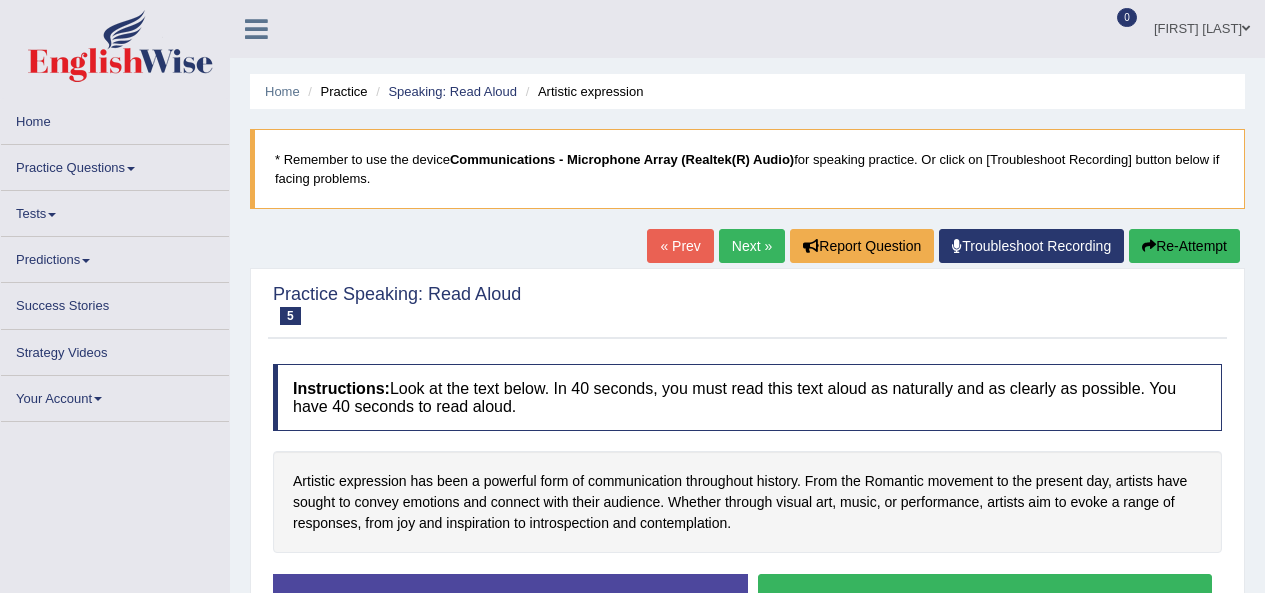 scroll, scrollTop: 0, scrollLeft: 0, axis: both 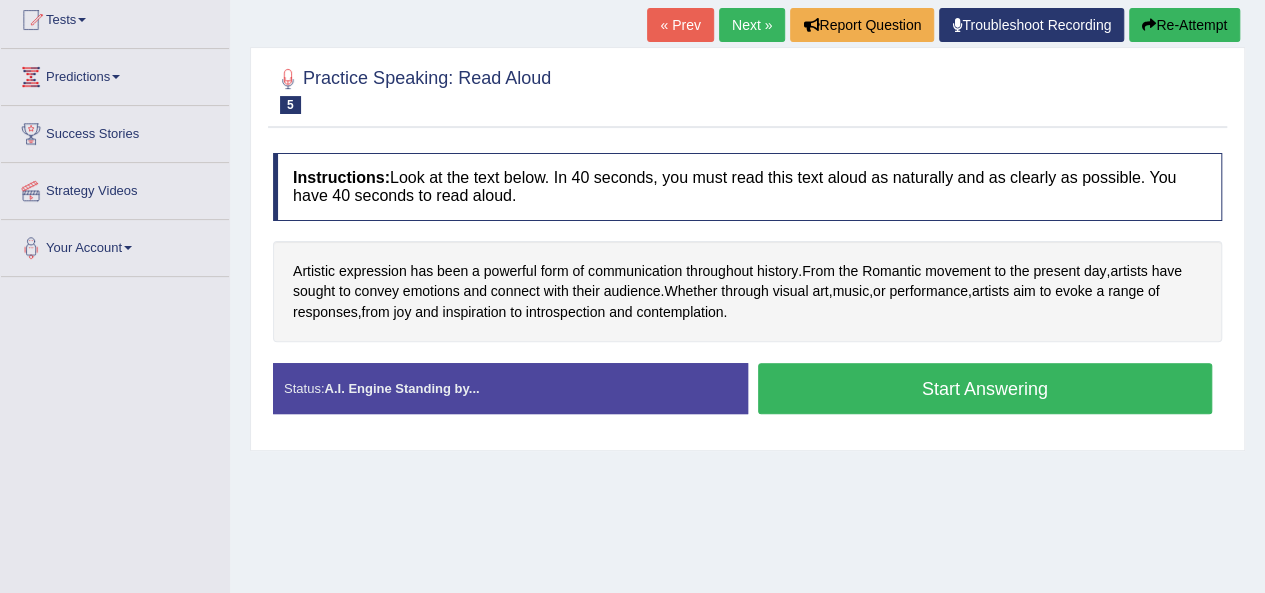 click on "Start Answering" at bounding box center (985, 388) 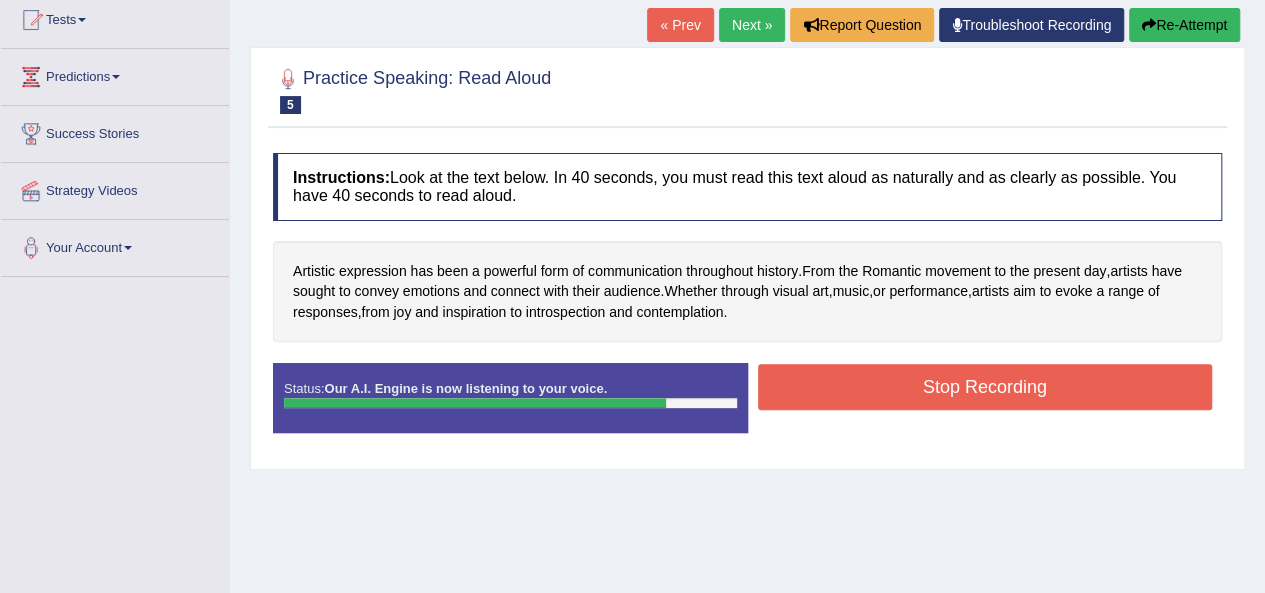 click on "Stop Recording" at bounding box center [985, 387] 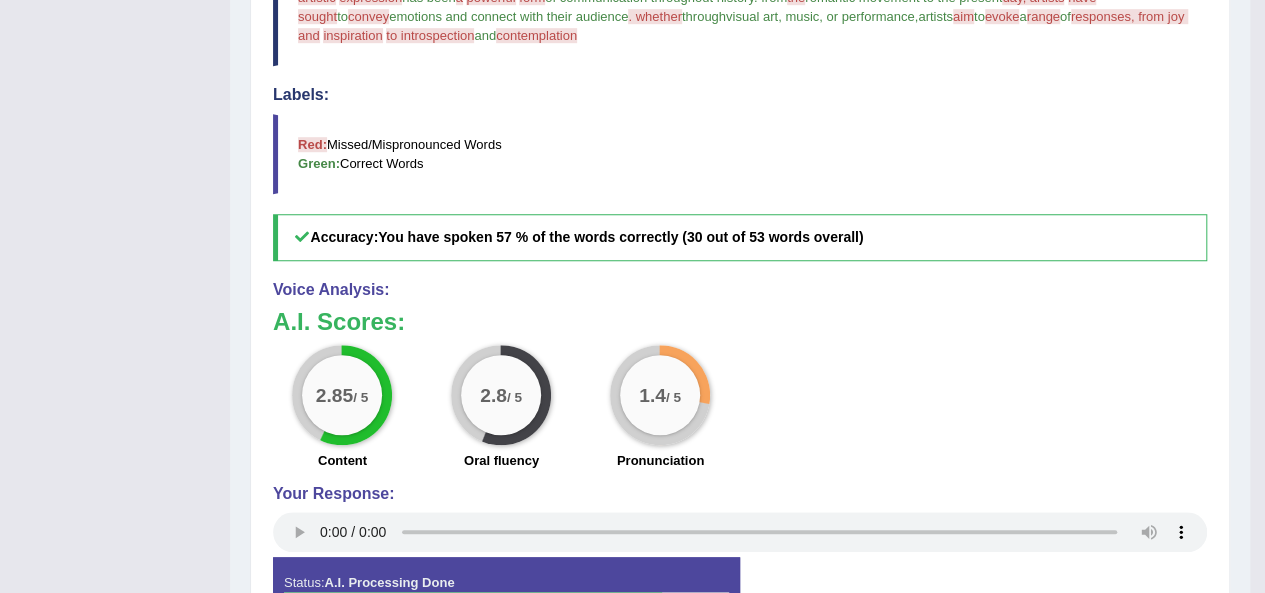 scroll, scrollTop: 658, scrollLeft: 0, axis: vertical 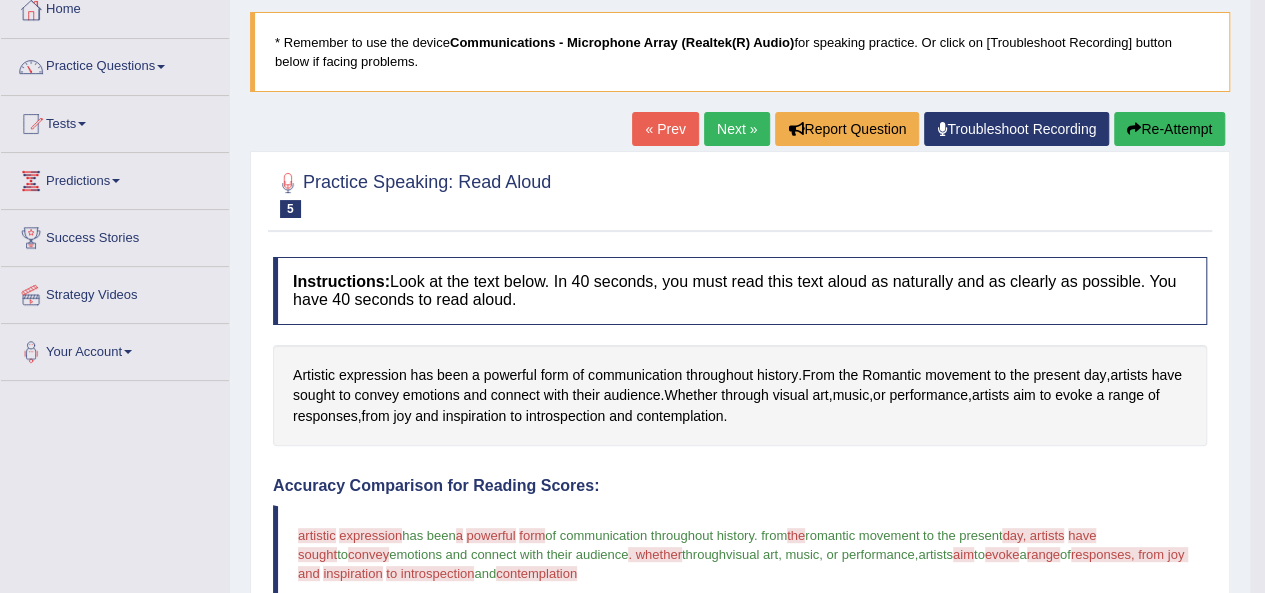 click on "Re-Attempt" at bounding box center [1169, 129] 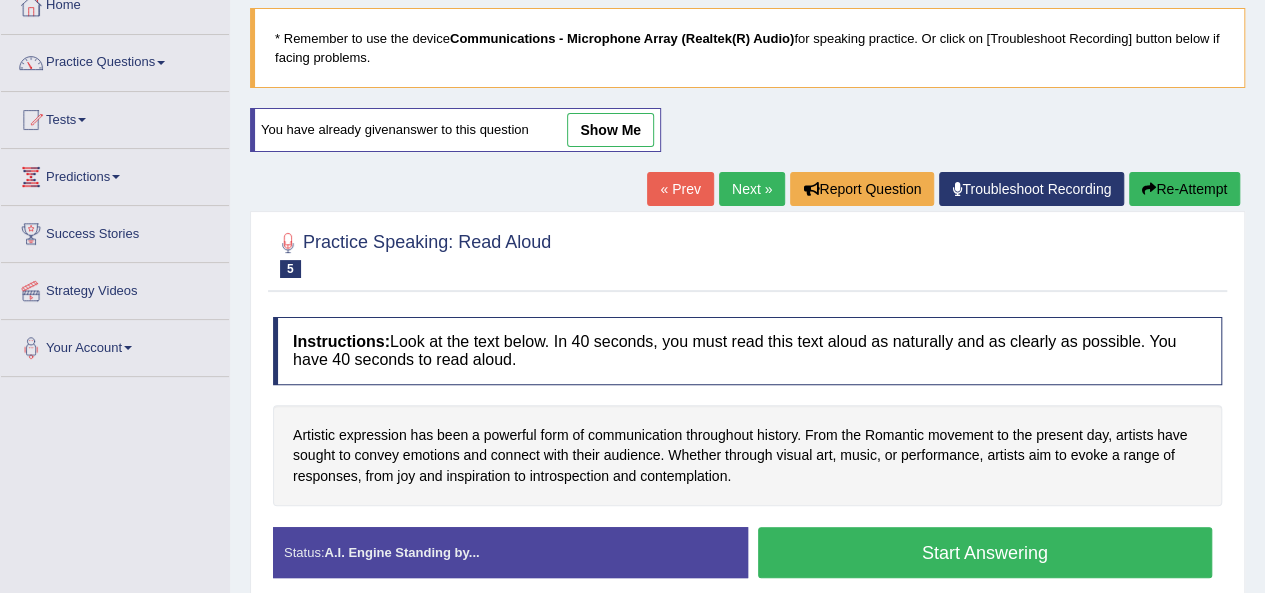 scroll, scrollTop: 117, scrollLeft: 0, axis: vertical 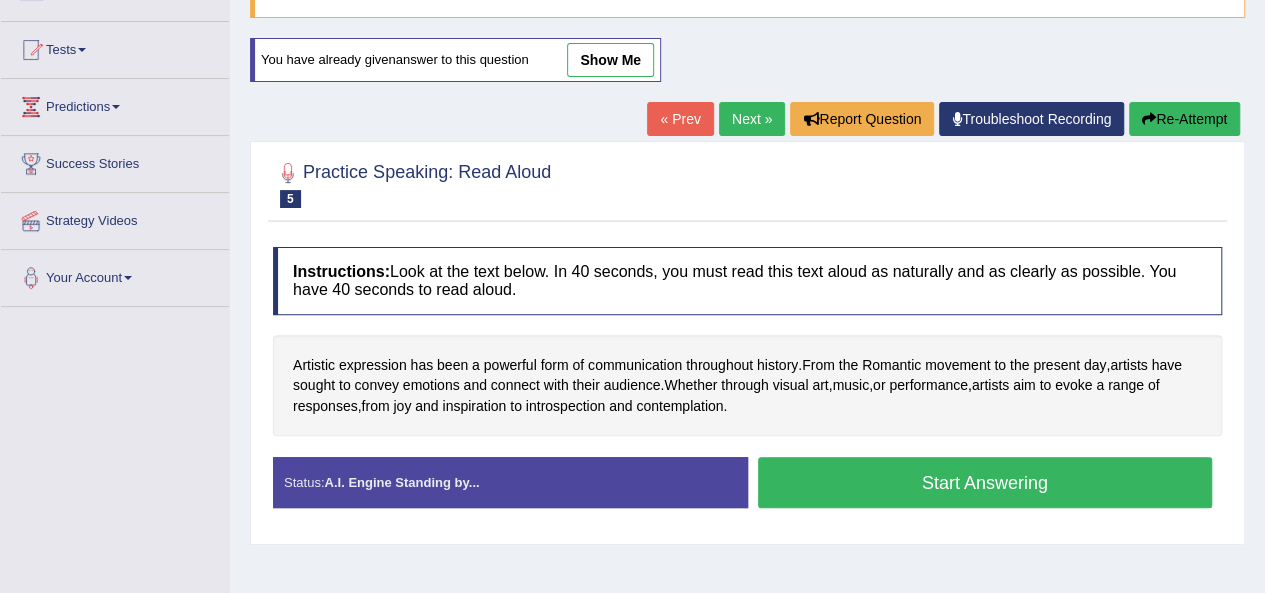 click on "Start Answering" at bounding box center [985, 482] 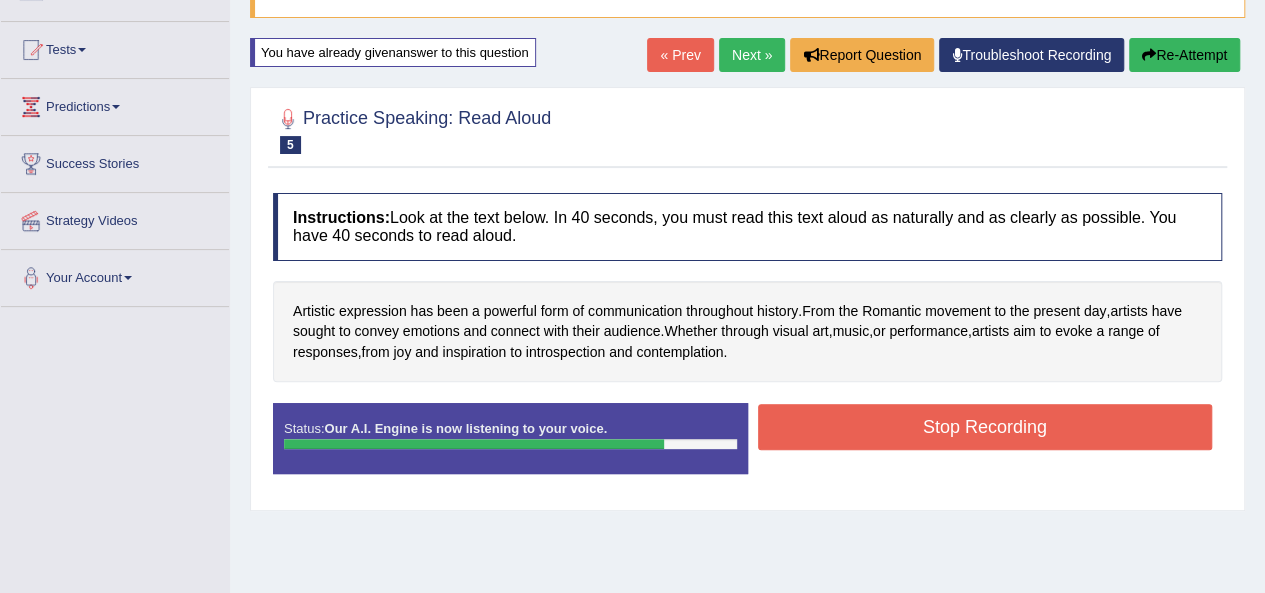 click on "Stop Recording" at bounding box center [985, 427] 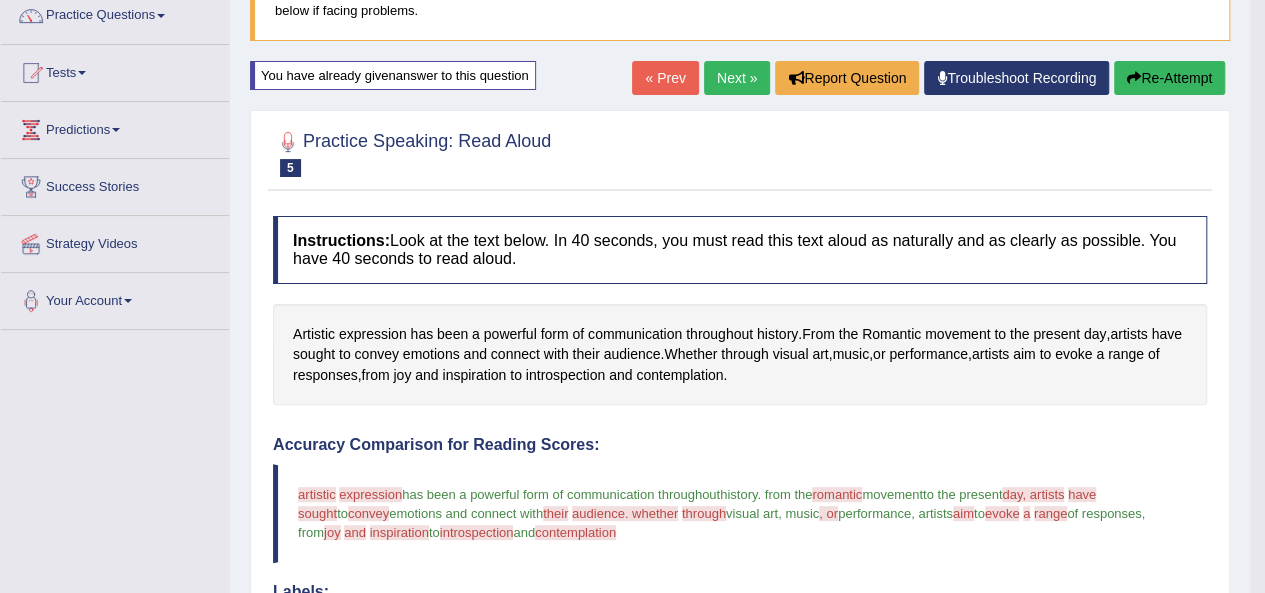 scroll, scrollTop: 114, scrollLeft: 0, axis: vertical 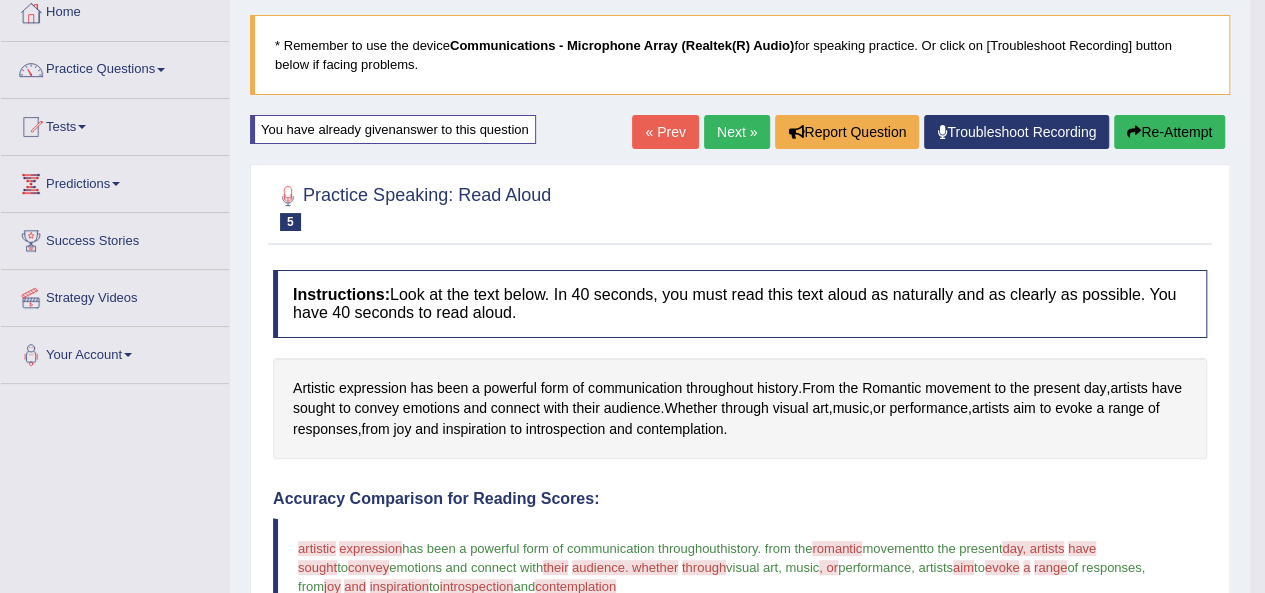 click on "Next »" at bounding box center [737, 132] 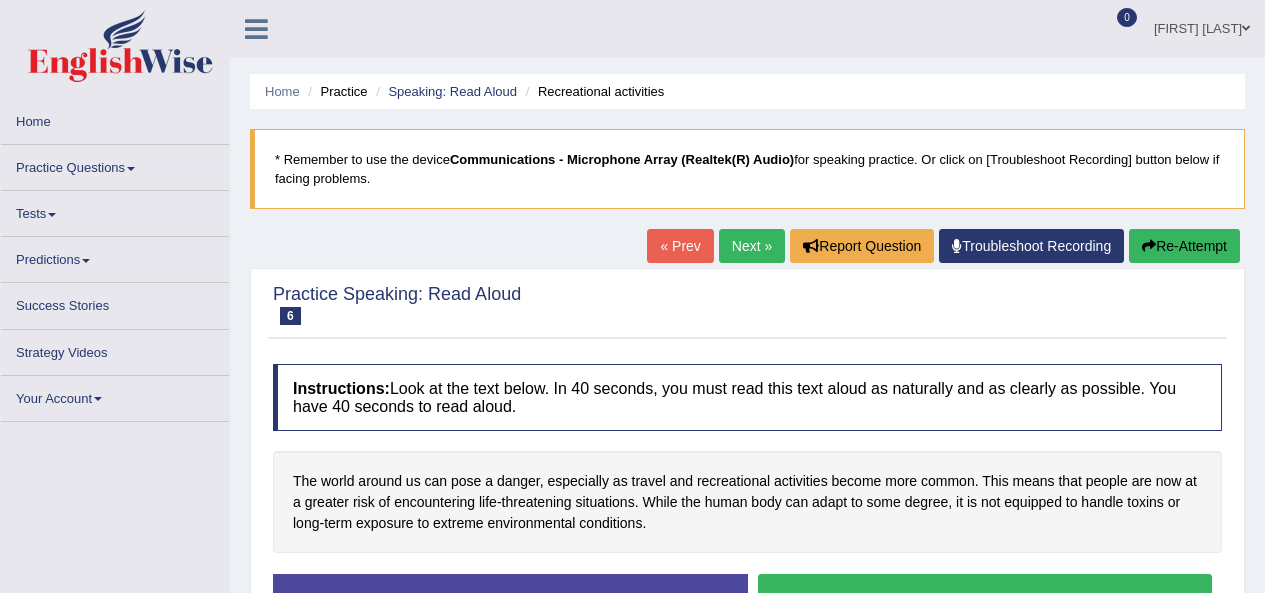 scroll, scrollTop: 0, scrollLeft: 0, axis: both 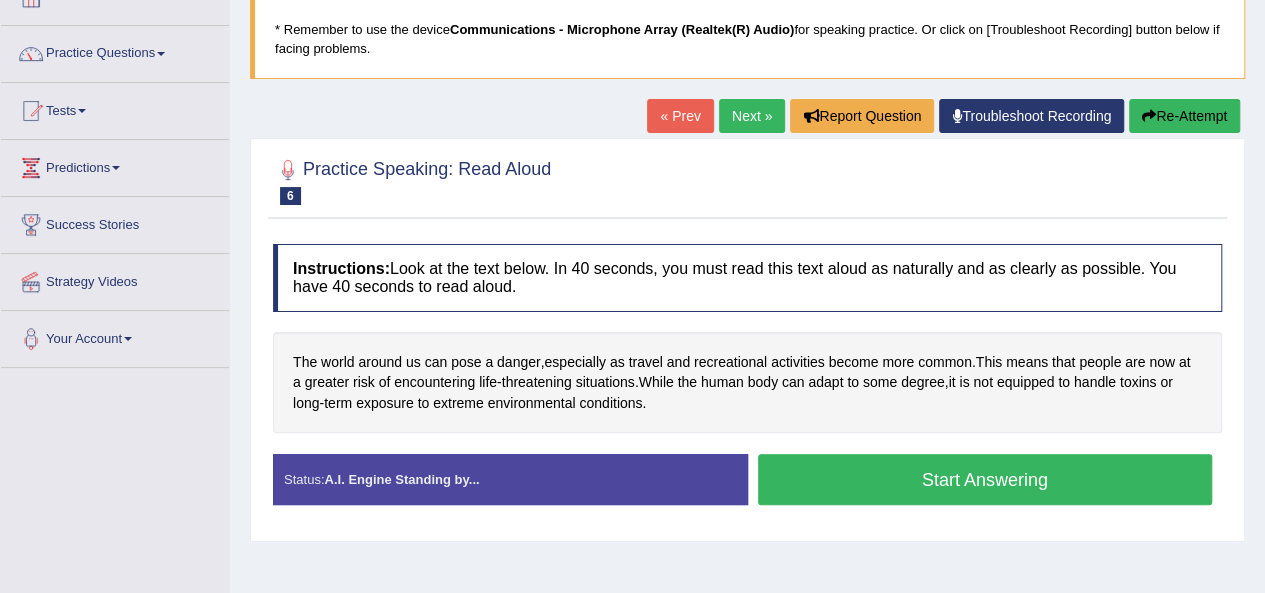 click on "Start Answering" at bounding box center (985, 479) 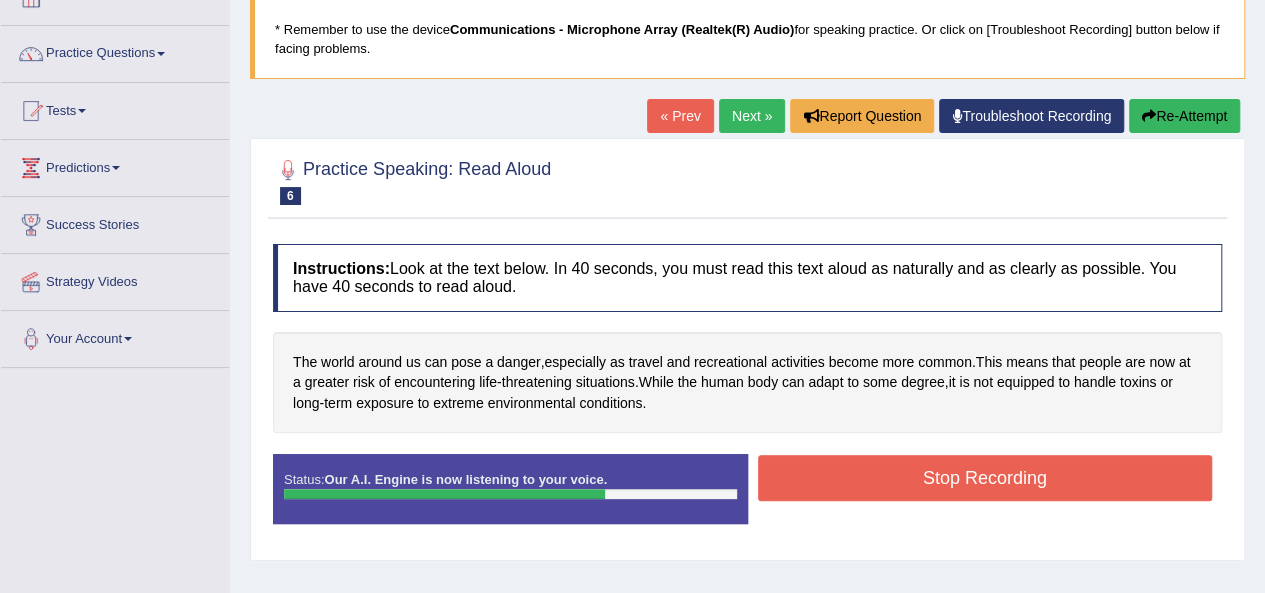 click on "Stop Recording" at bounding box center [985, 478] 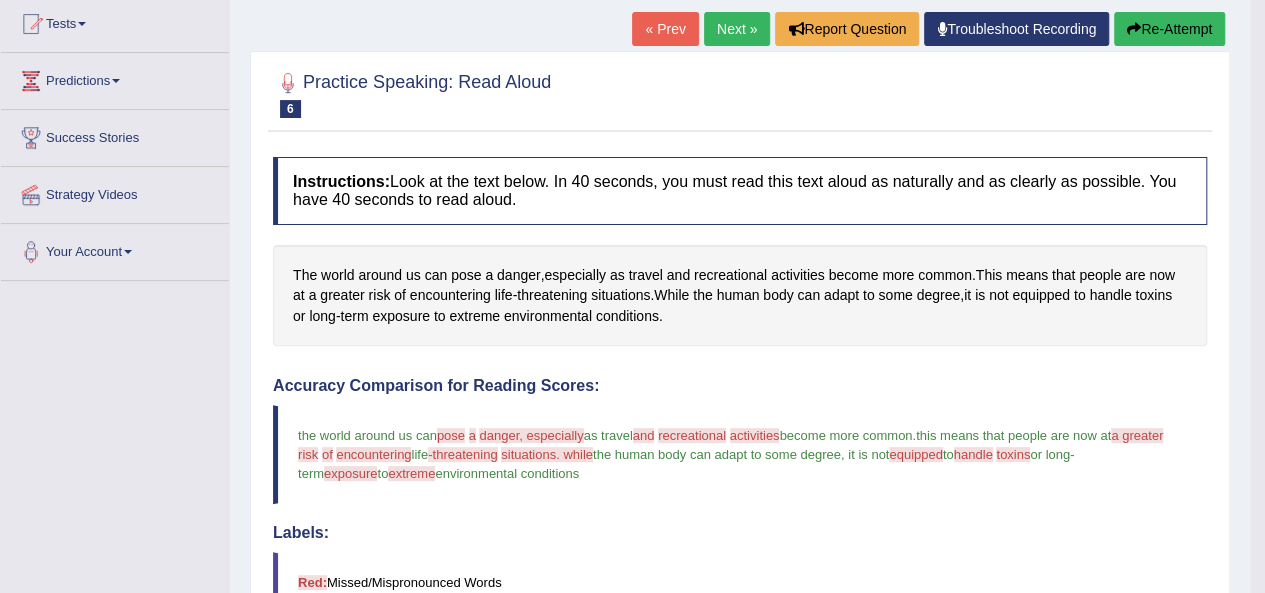scroll, scrollTop: 214, scrollLeft: 0, axis: vertical 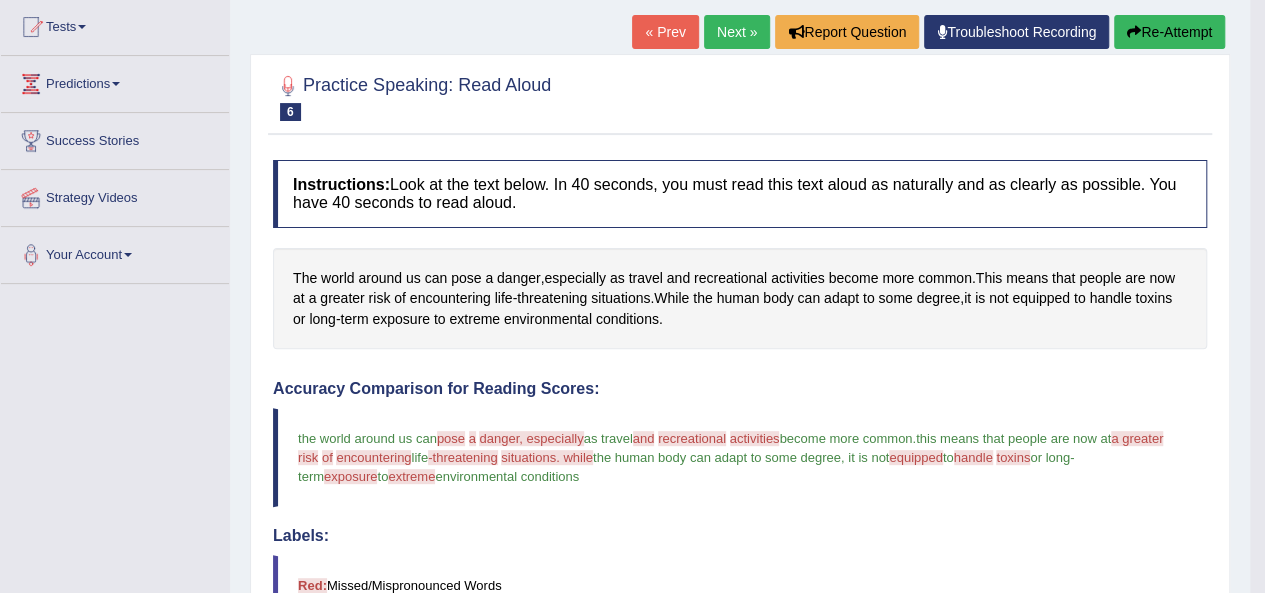 click on "Next »" at bounding box center (737, 32) 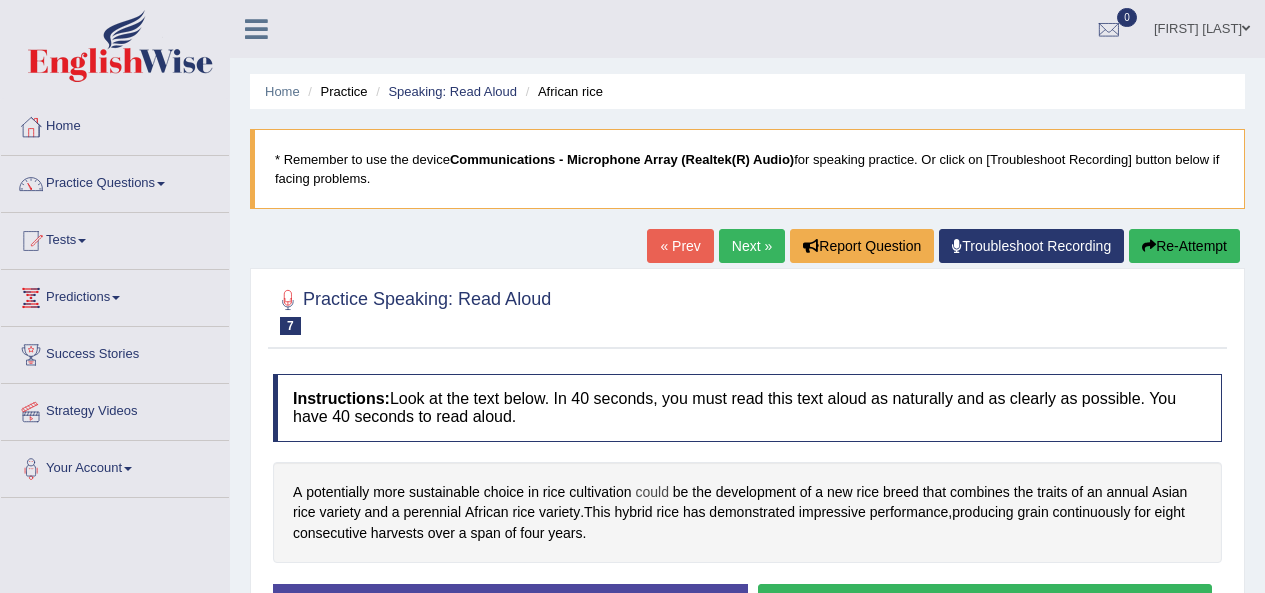 scroll, scrollTop: 0, scrollLeft: 0, axis: both 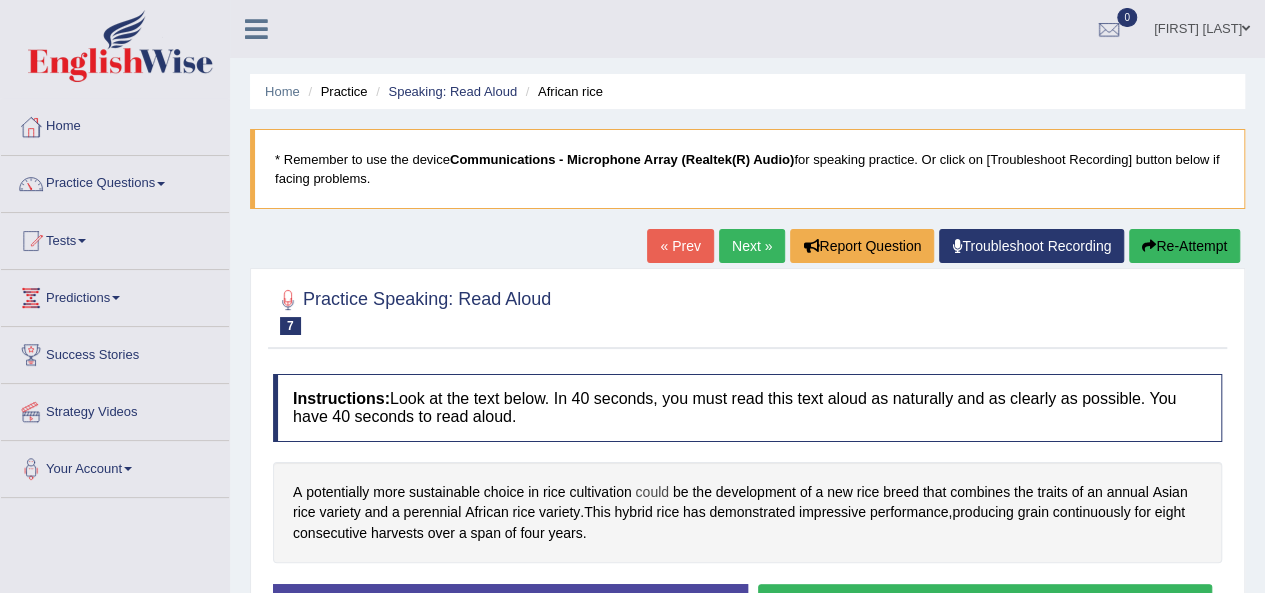 click on "could" at bounding box center [651, 492] 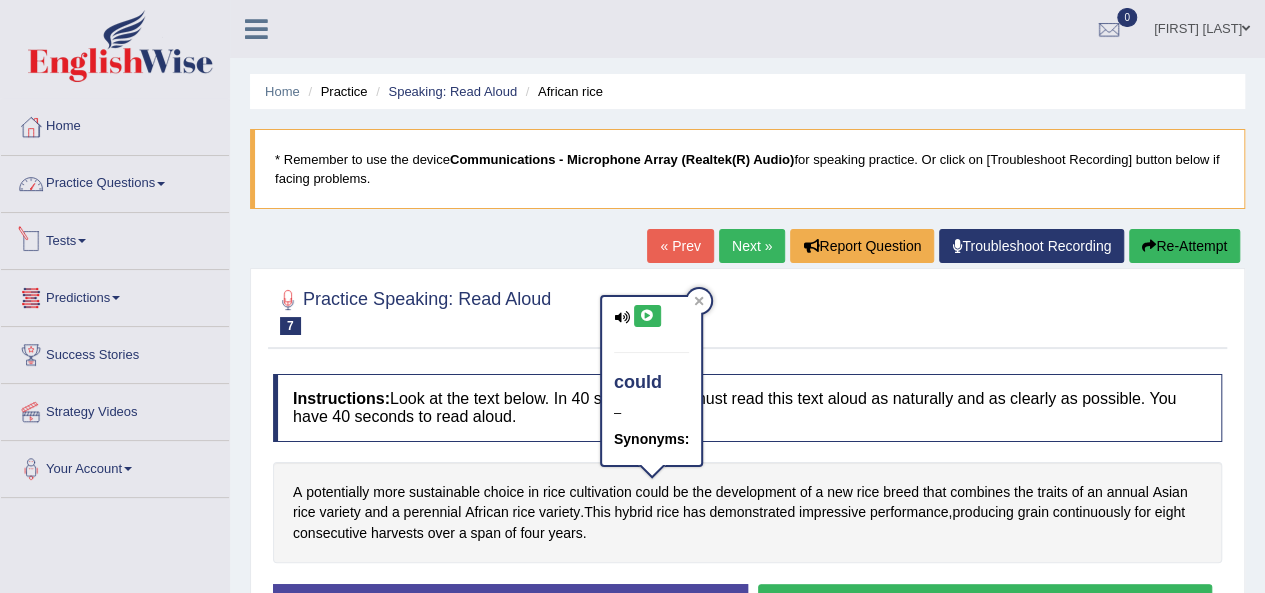 click on "Practice Questions" at bounding box center (115, 181) 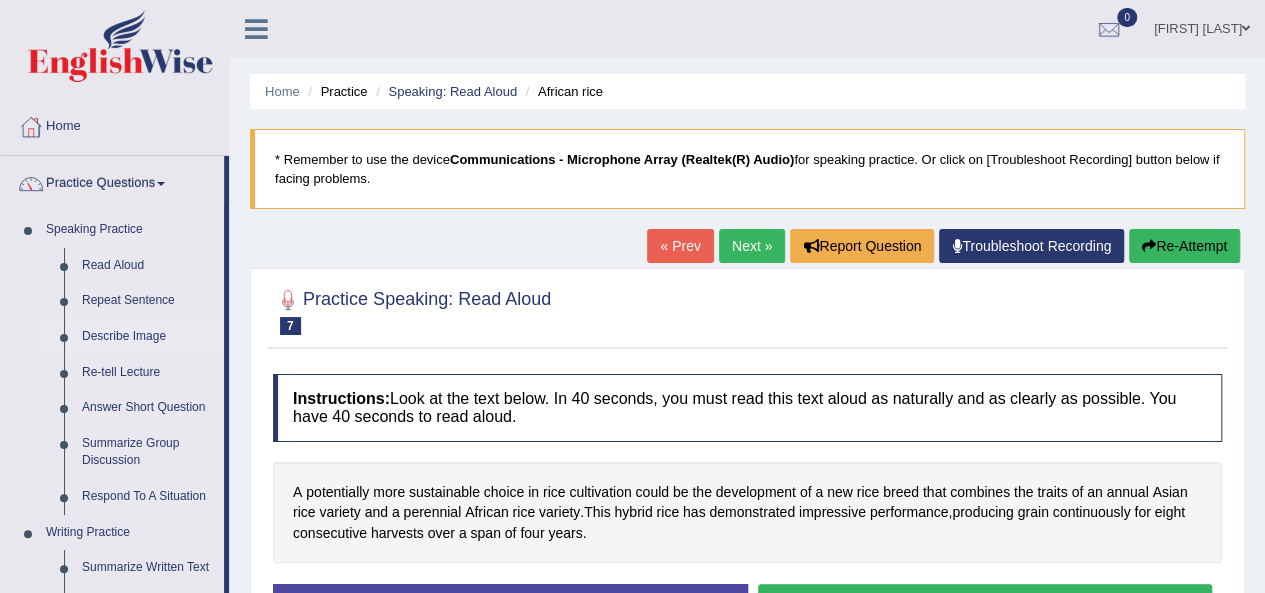 click on "Describe Image" at bounding box center [148, 337] 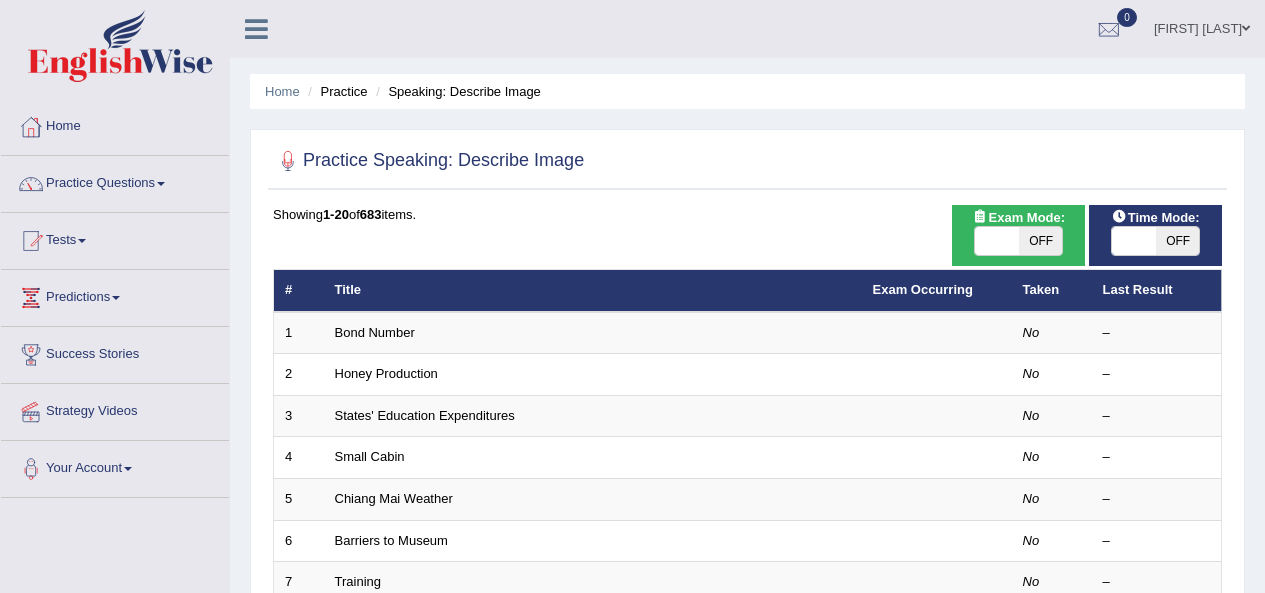 scroll, scrollTop: 53, scrollLeft: 0, axis: vertical 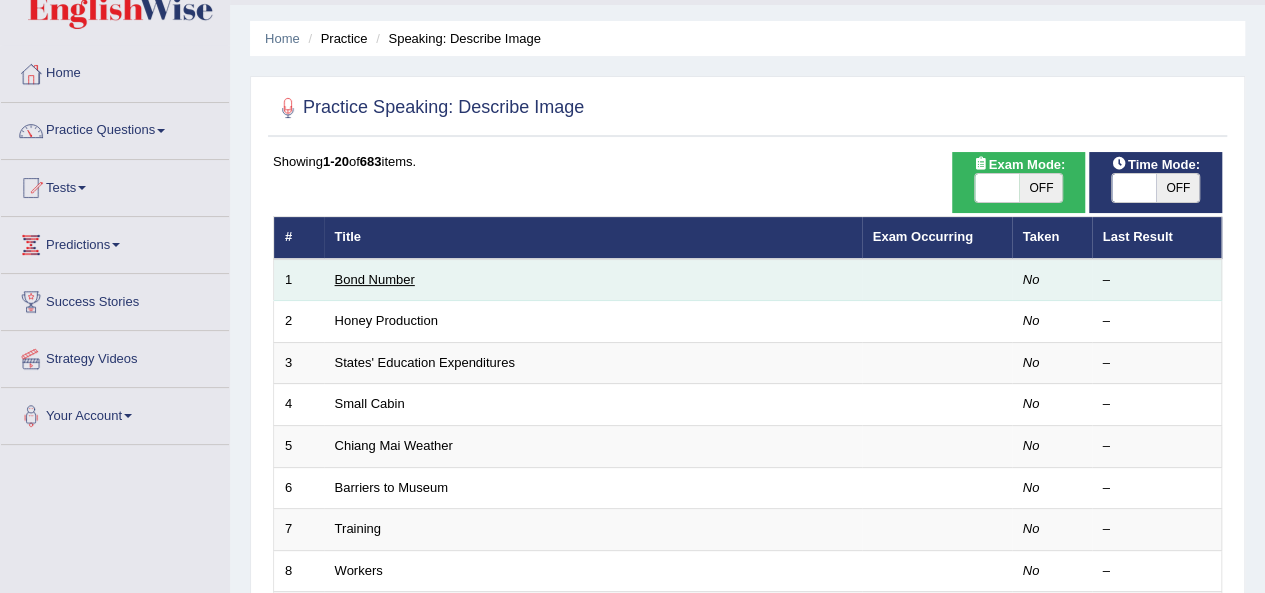 click on "Bond Number" at bounding box center [375, 279] 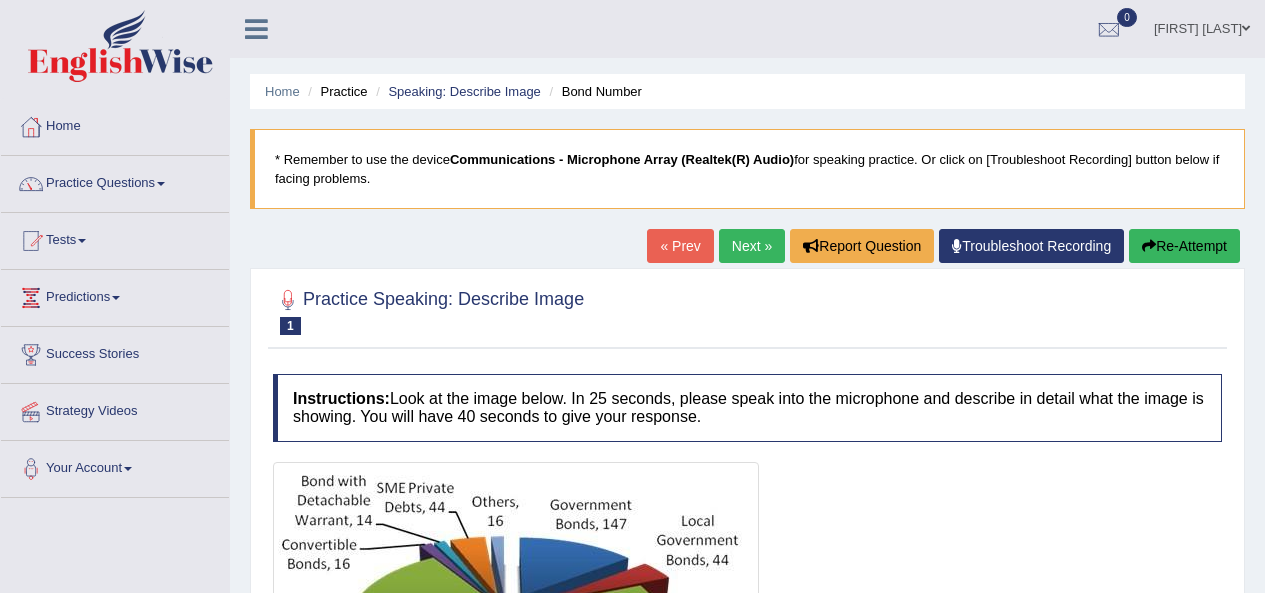 scroll, scrollTop: 0, scrollLeft: 0, axis: both 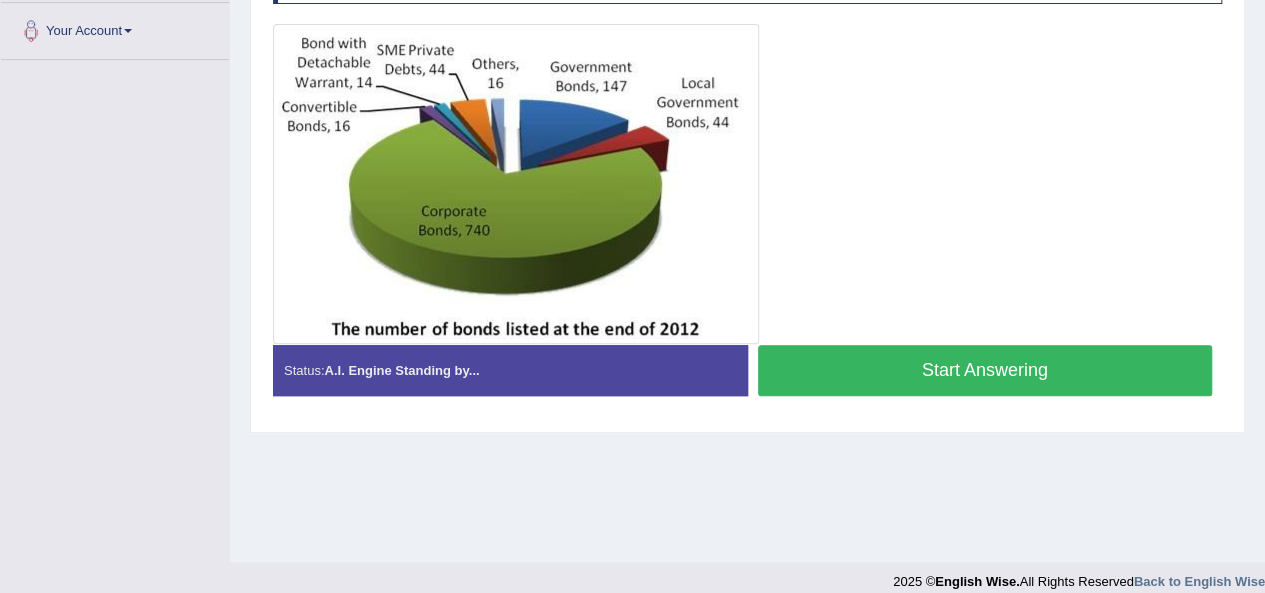 click on "Start Answering" at bounding box center (985, 370) 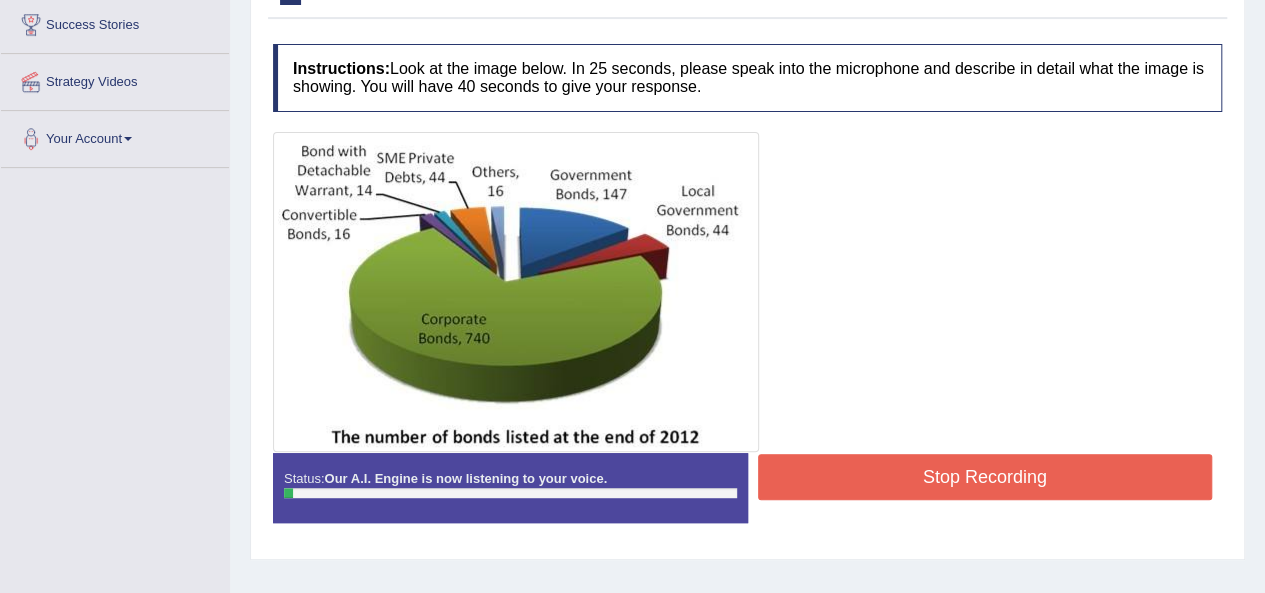scroll, scrollTop: 331, scrollLeft: 0, axis: vertical 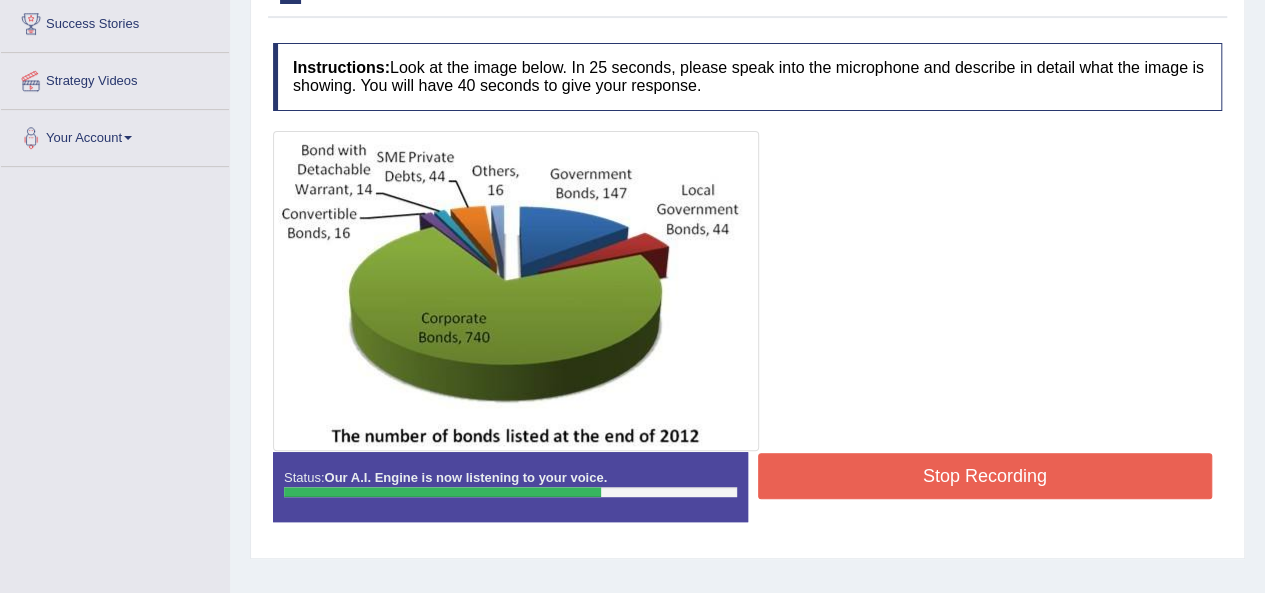 click on "Stop Recording" at bounding box center [985, 476] 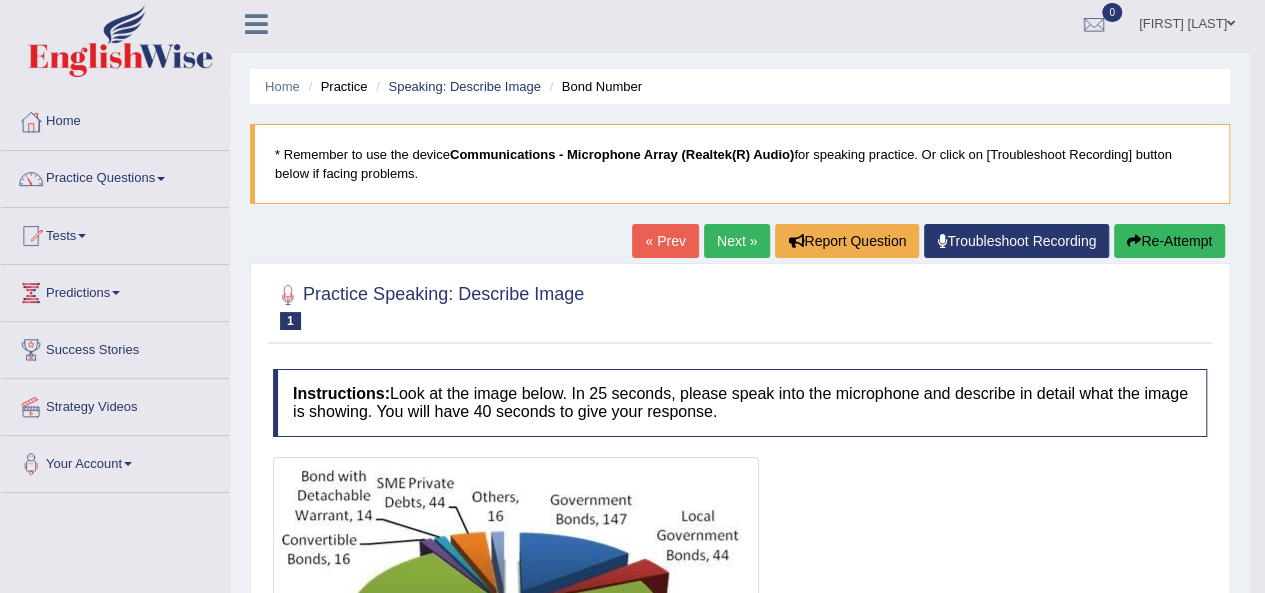 scroll, scrollTop: 0, scrollLeft: 0, axis: both 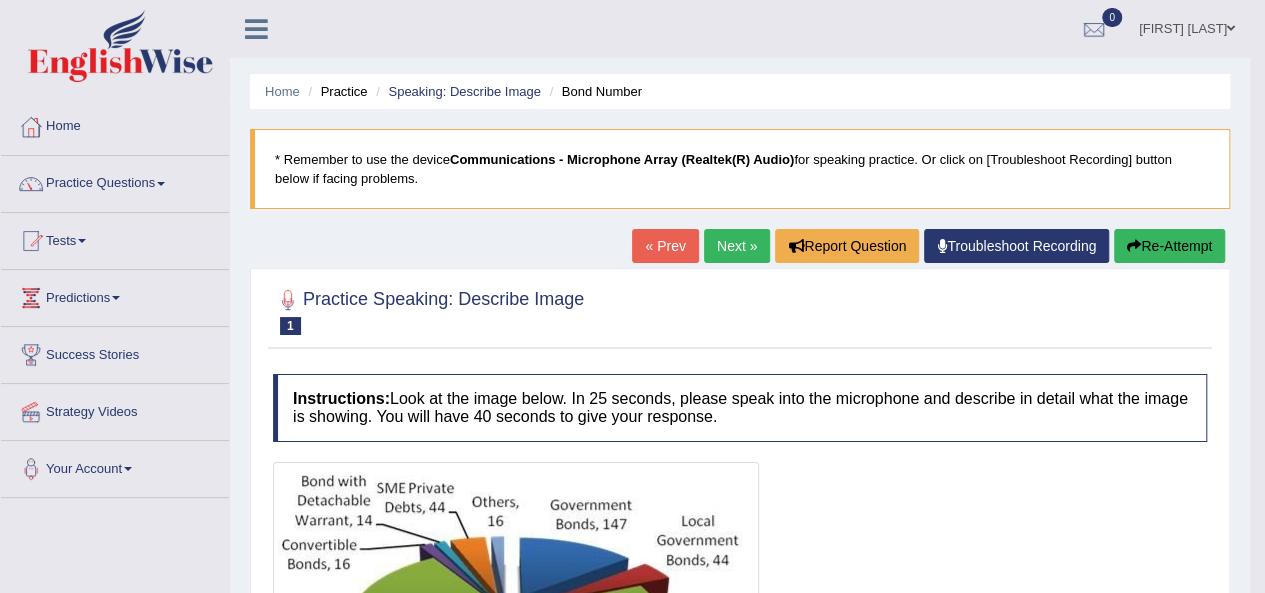 click on "Next »" at bounding box center (737, 246) 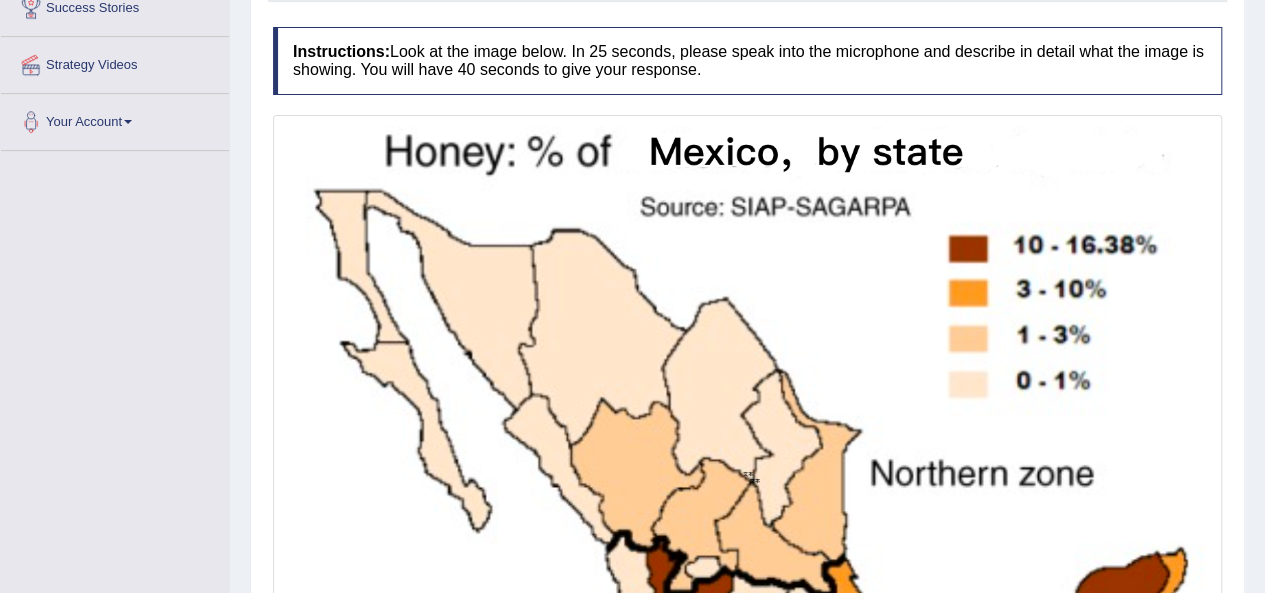 scroll, scrollTop: 347, scrollLeft: 0, axis: vertical 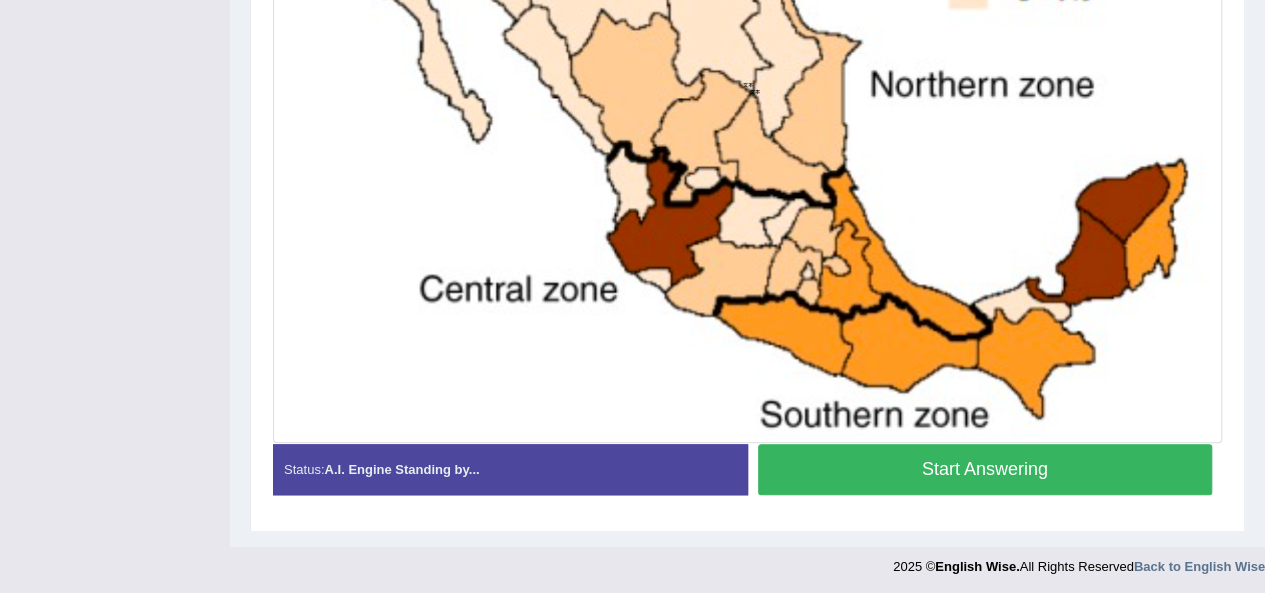 click on "Start Answering" at bounding box center (985, 469) 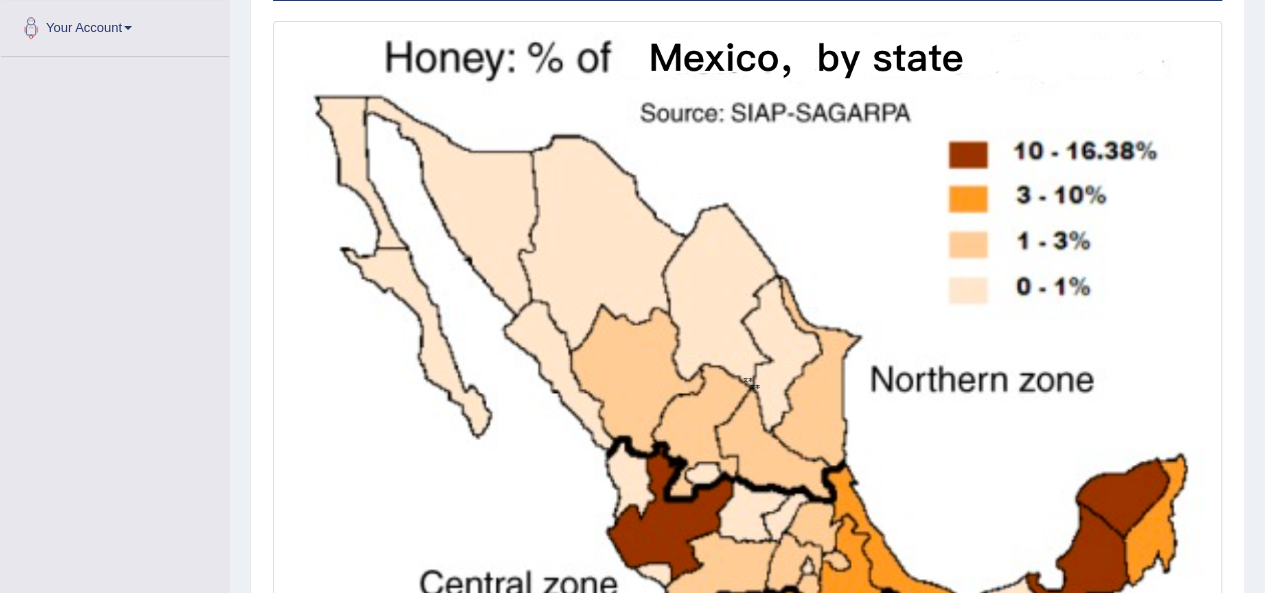 scroll, scrollTop: 755, scrollLeft: 0, axis: vertical 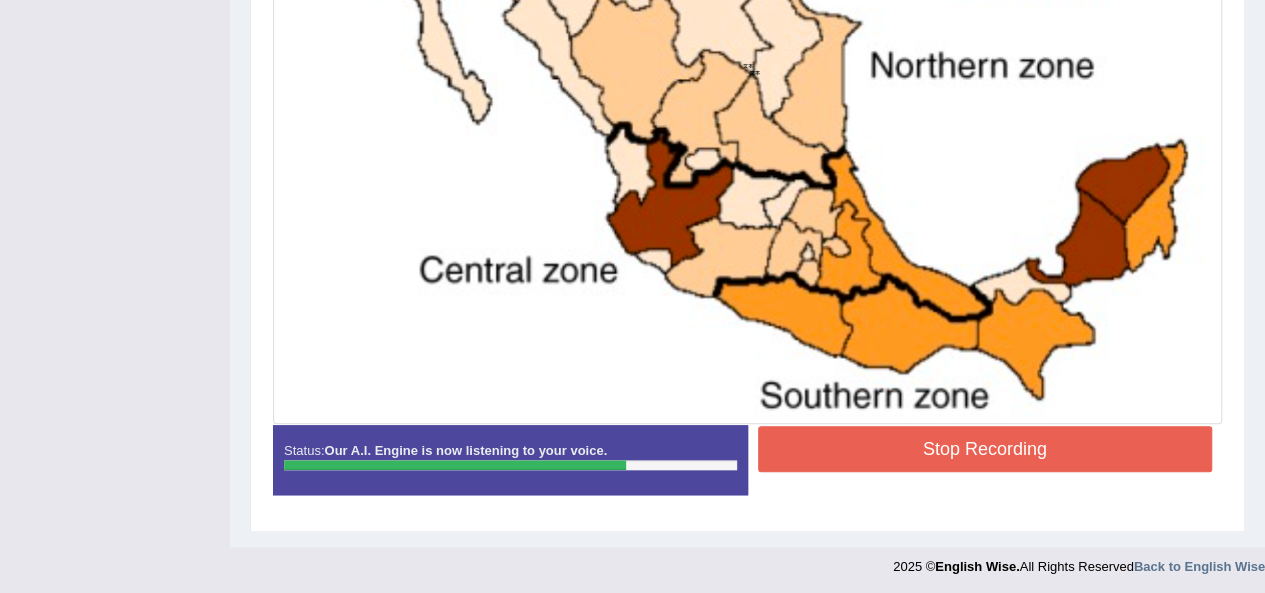 click on "Stop Recording" at bounding box center (985, 449) 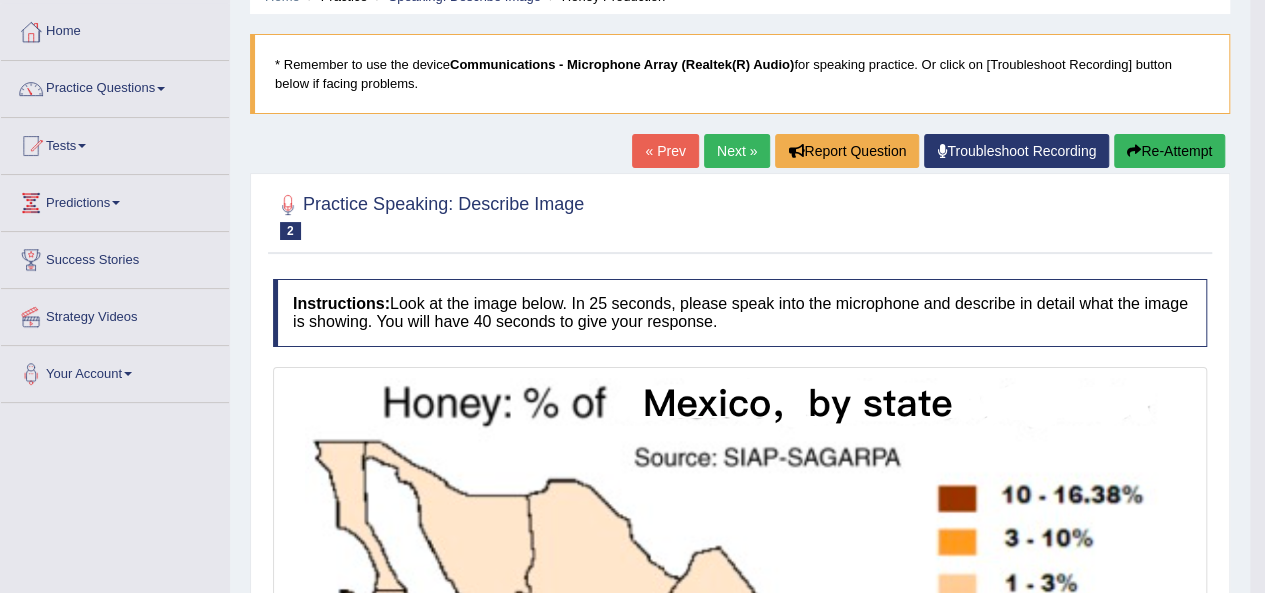 scroll, scrollTop: 93, scrollLeft: 0, axis: vertical 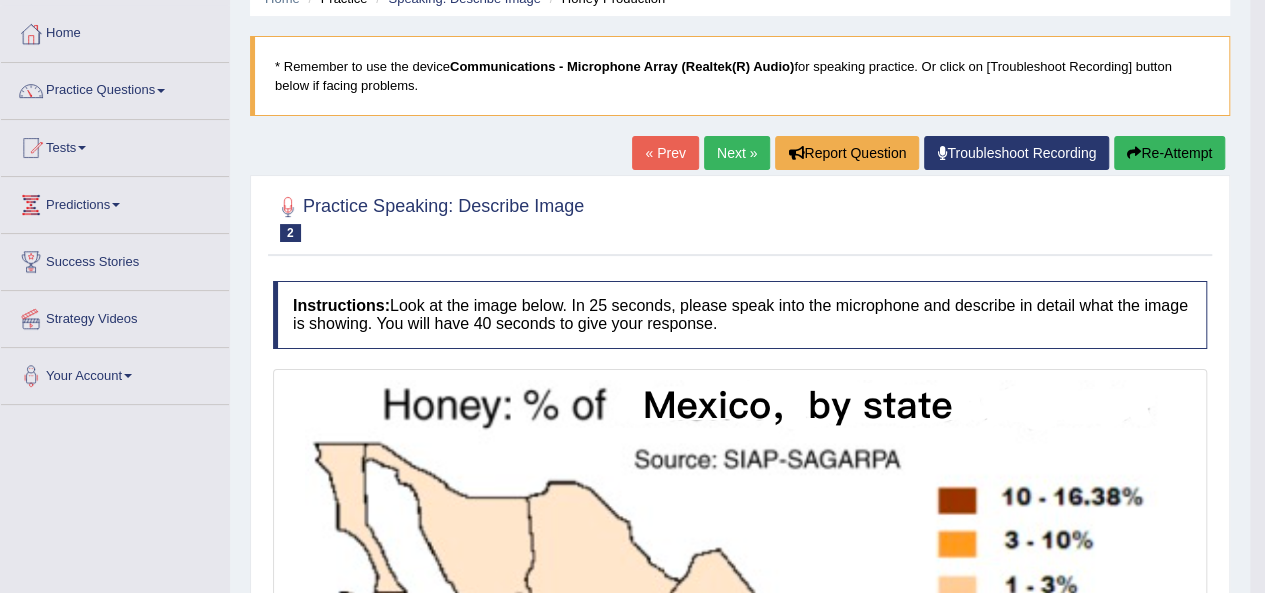 click on "Next »" at bounding box center (737, 153) 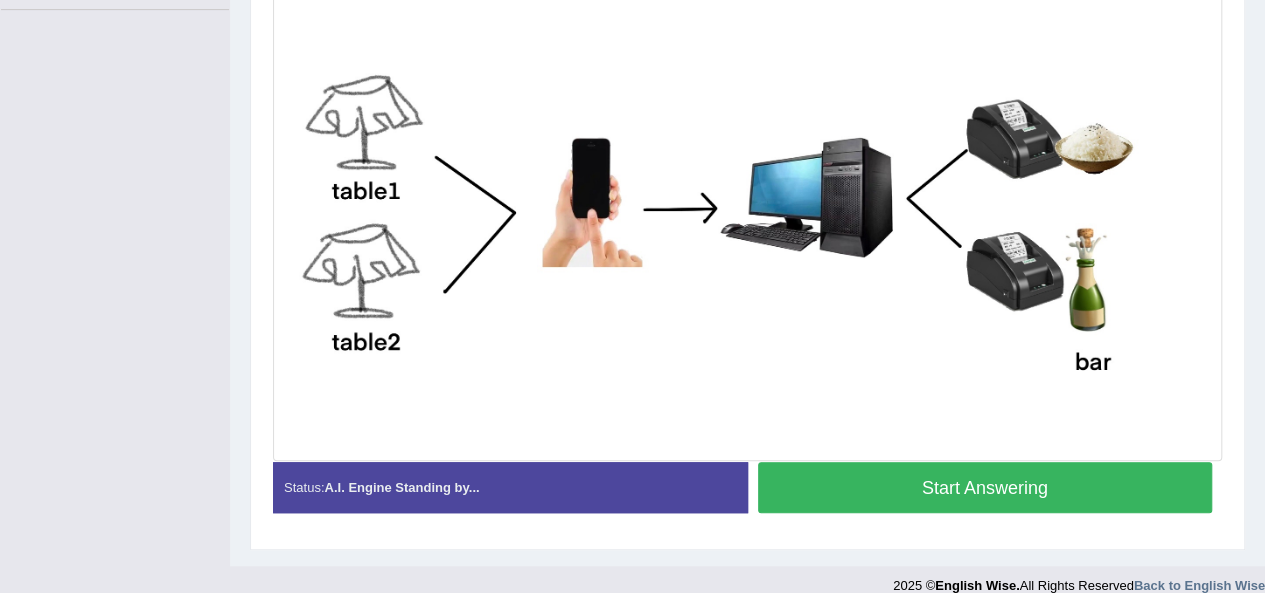 scroll, scrollTop: 488, scrollLeft: 0, axis: vertical 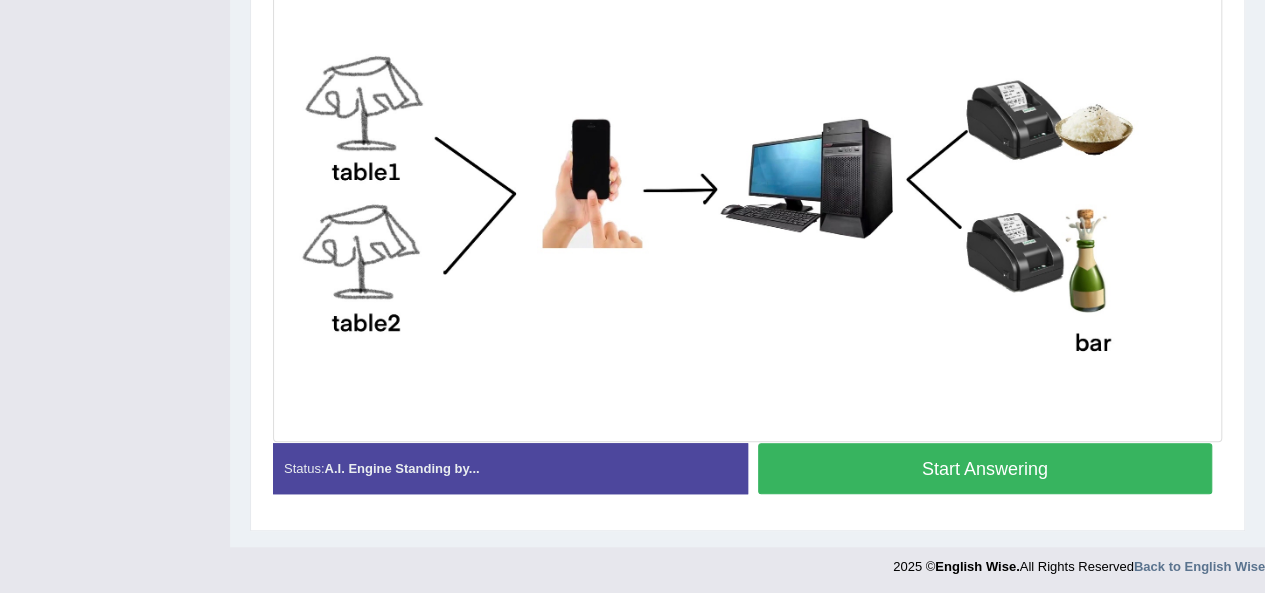 click on "Start Answering" at bounding box center [985, 468] 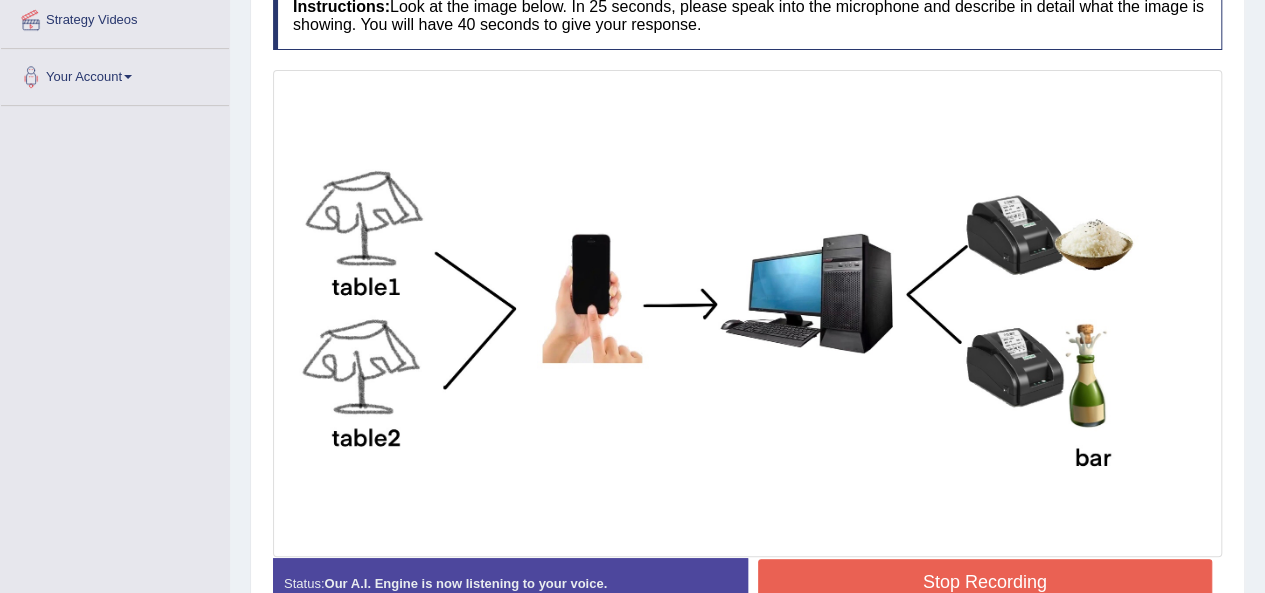 scroll, scrollTop: 396, scrollLeft: 0, axis: vertical 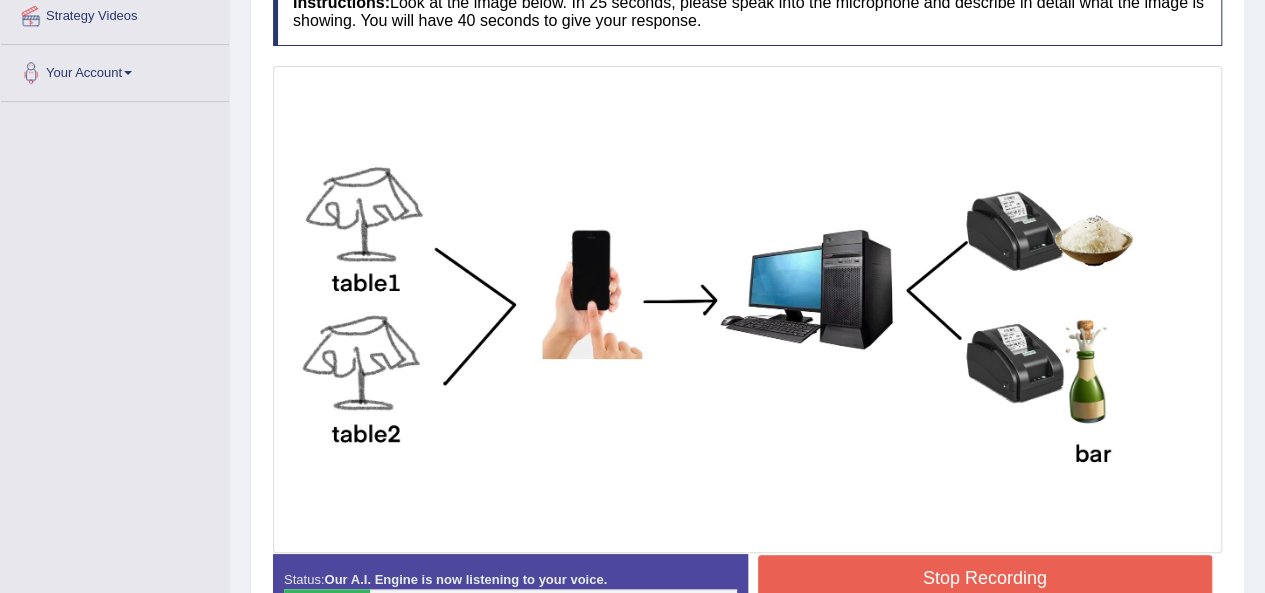 click at bounding box center [747, 310] 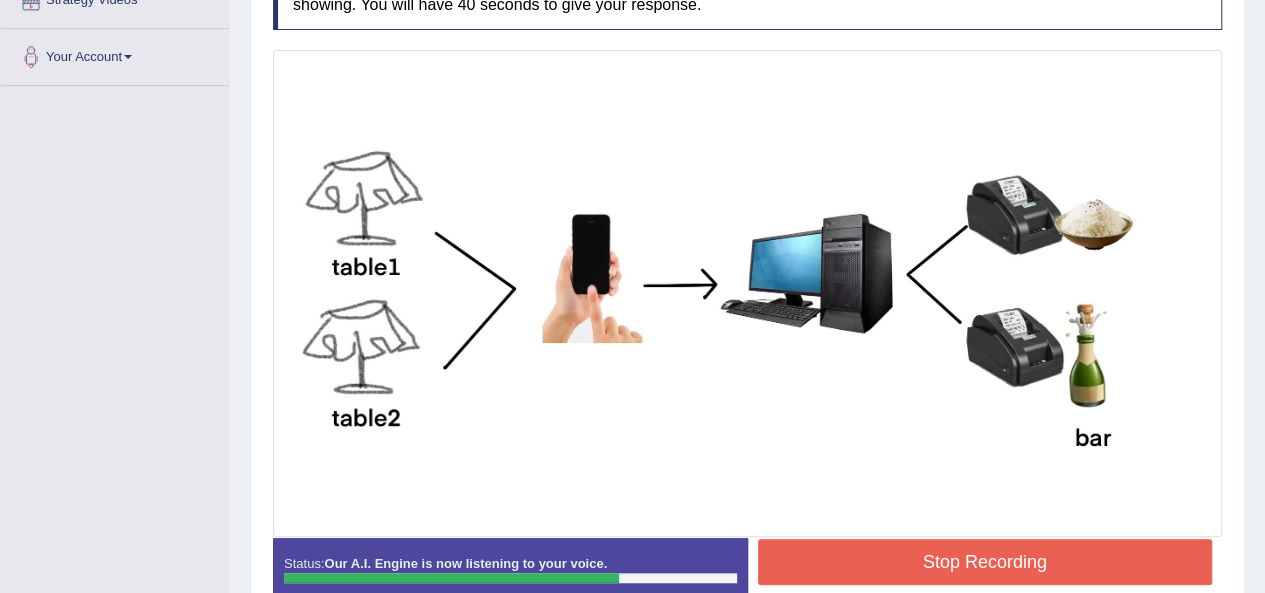 scroll, scrollTop: 471, scrollLeft: 0, axis: vertical 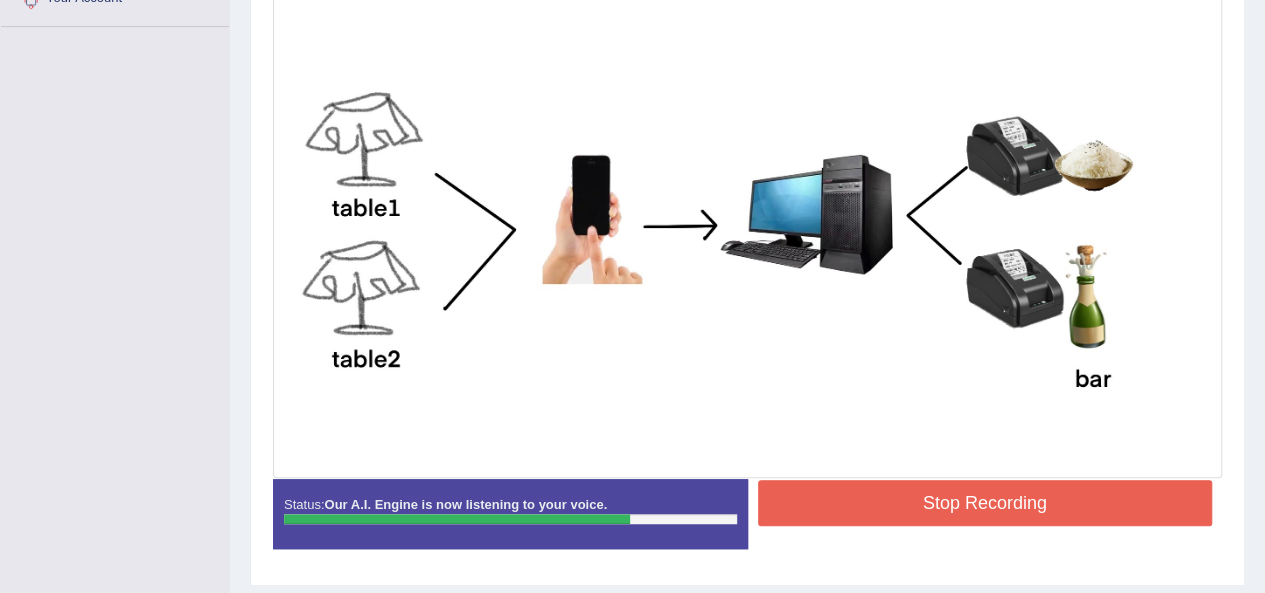 click on "Stop Recording" at bounding box center [985, 503] 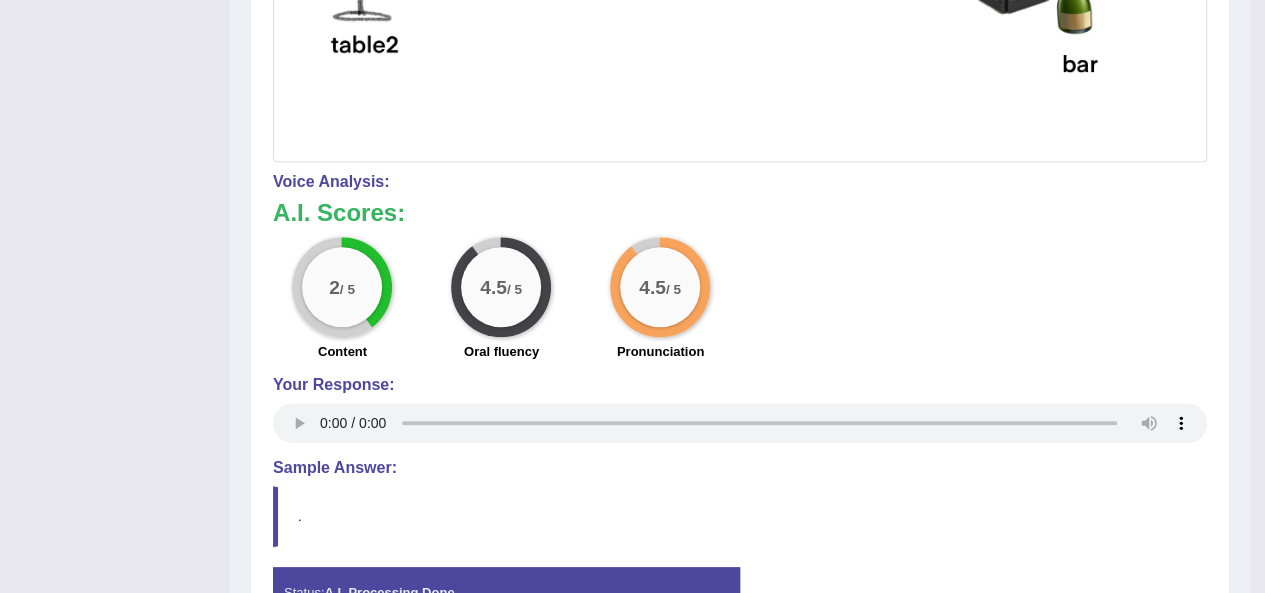 scroll, scrollTop: 922, scrollLeft: 0, axis: vertical 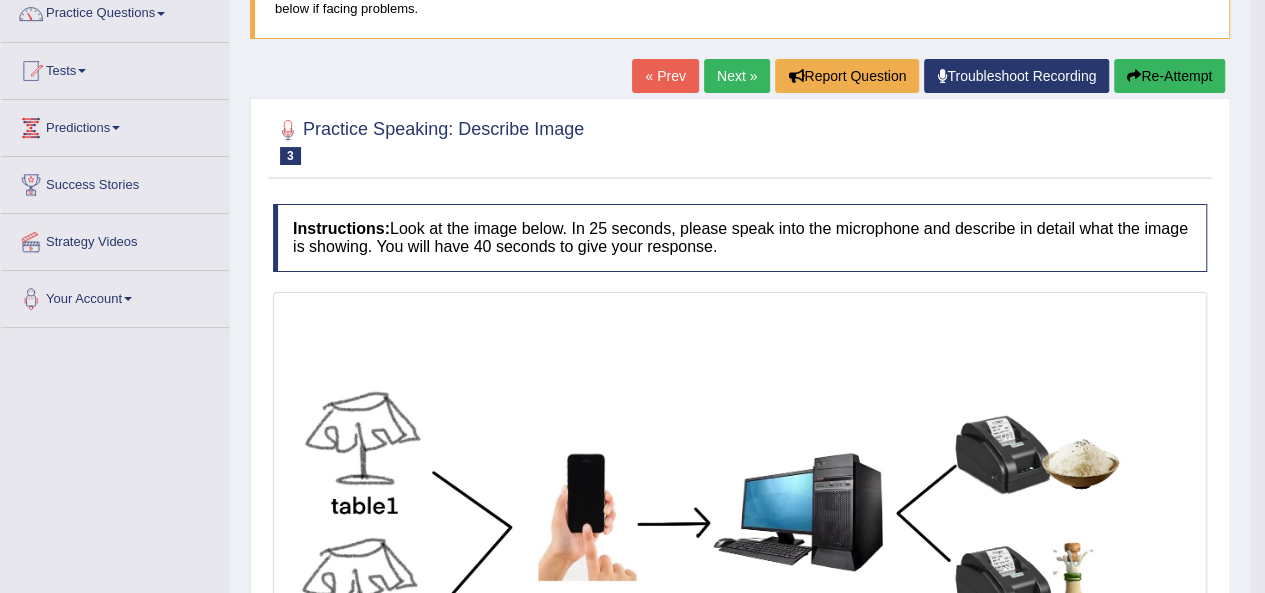 click on "Next »" at bounding box center (737, 76) 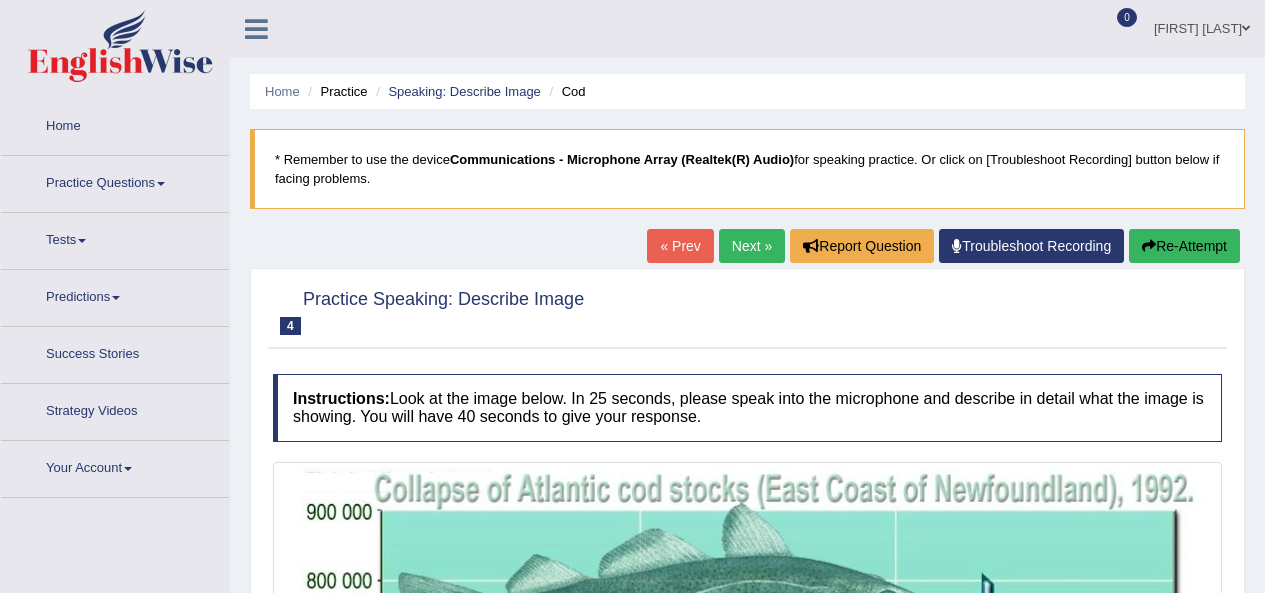 scroll, scrollTop: 0, scrollLeft: 0, axis: both 